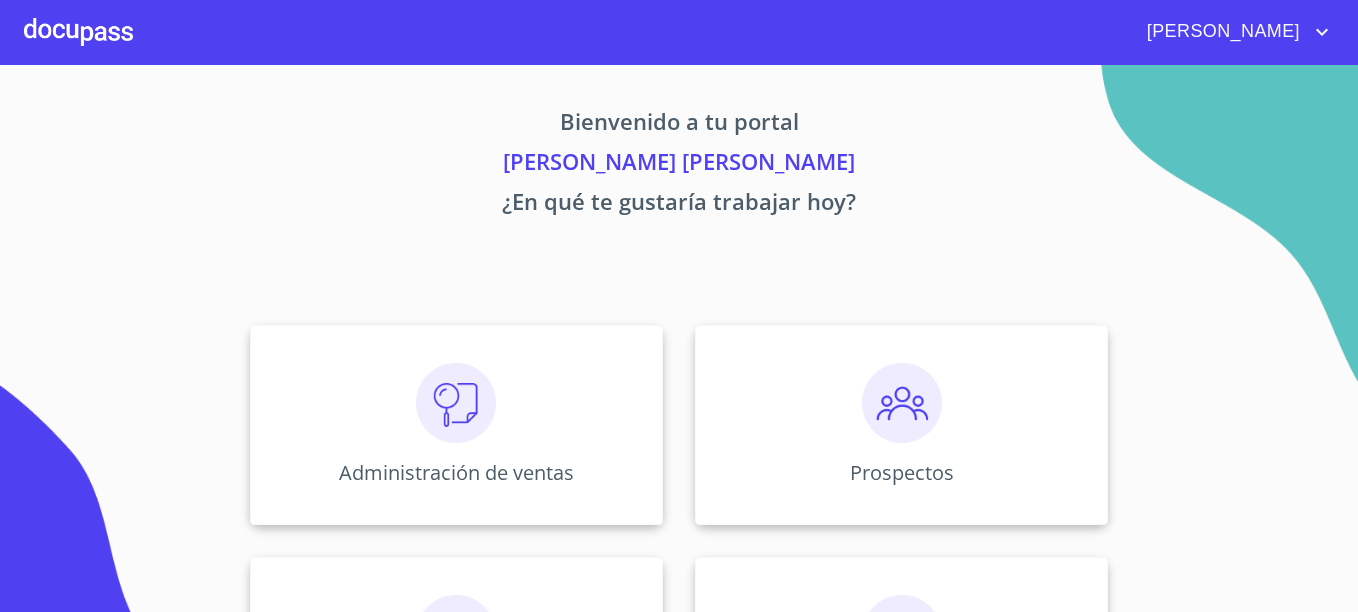 scroll, scrollTop: 0, scrollLeft: 0, axis: both 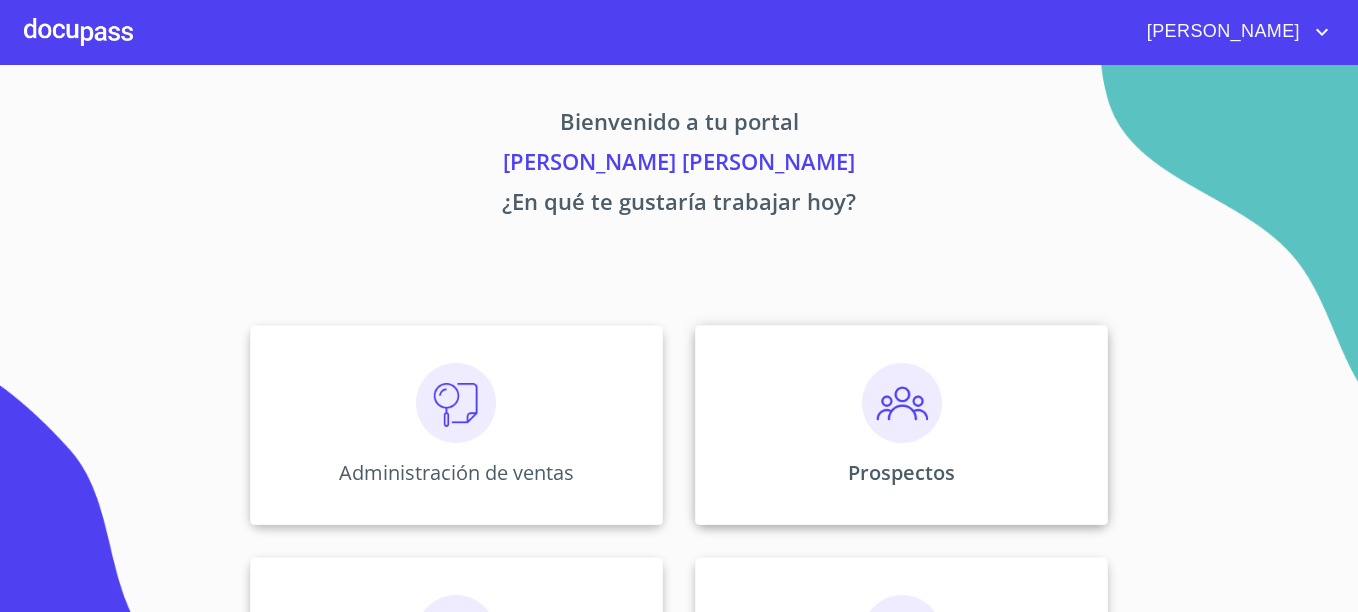 click at bounding box center [902, 403] 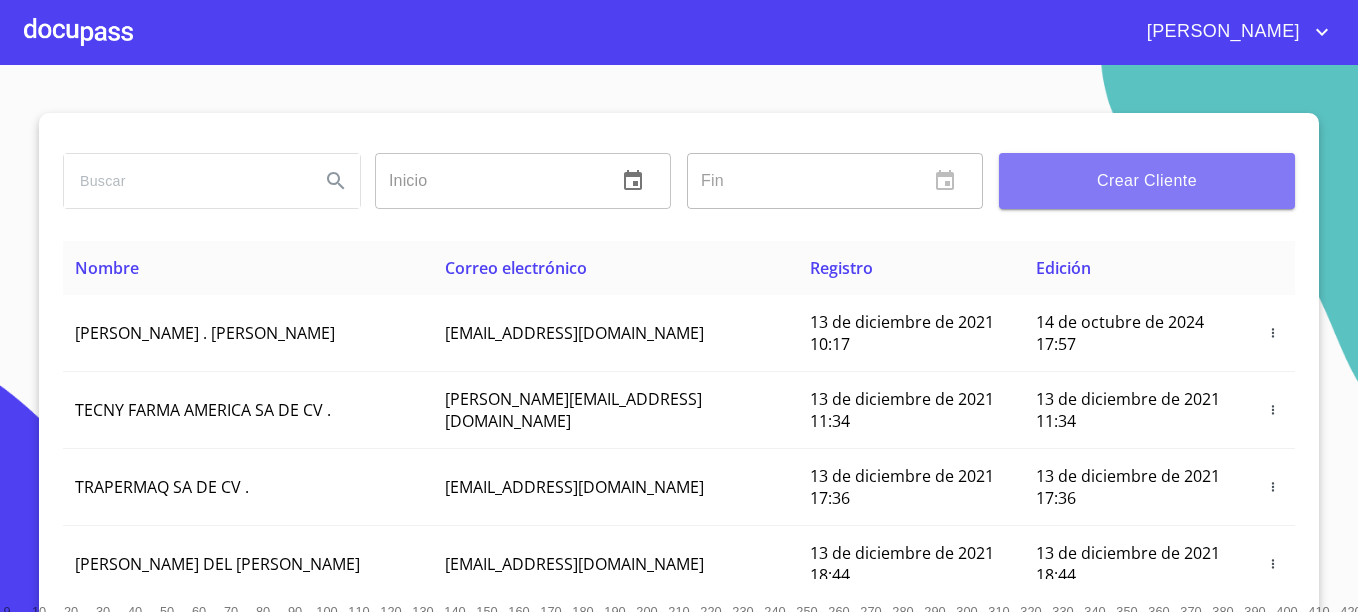 click on "Crear Cliente" at bounding box center [1147, 181] 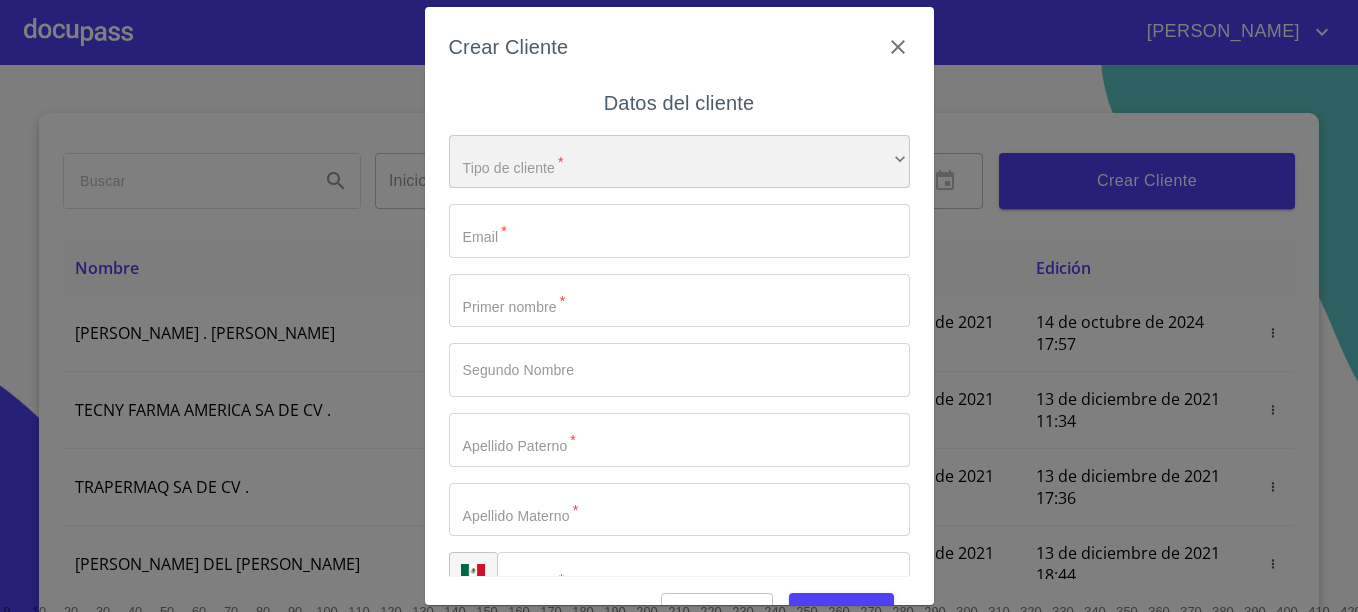 click on "​" at bounding box center [679, 162] 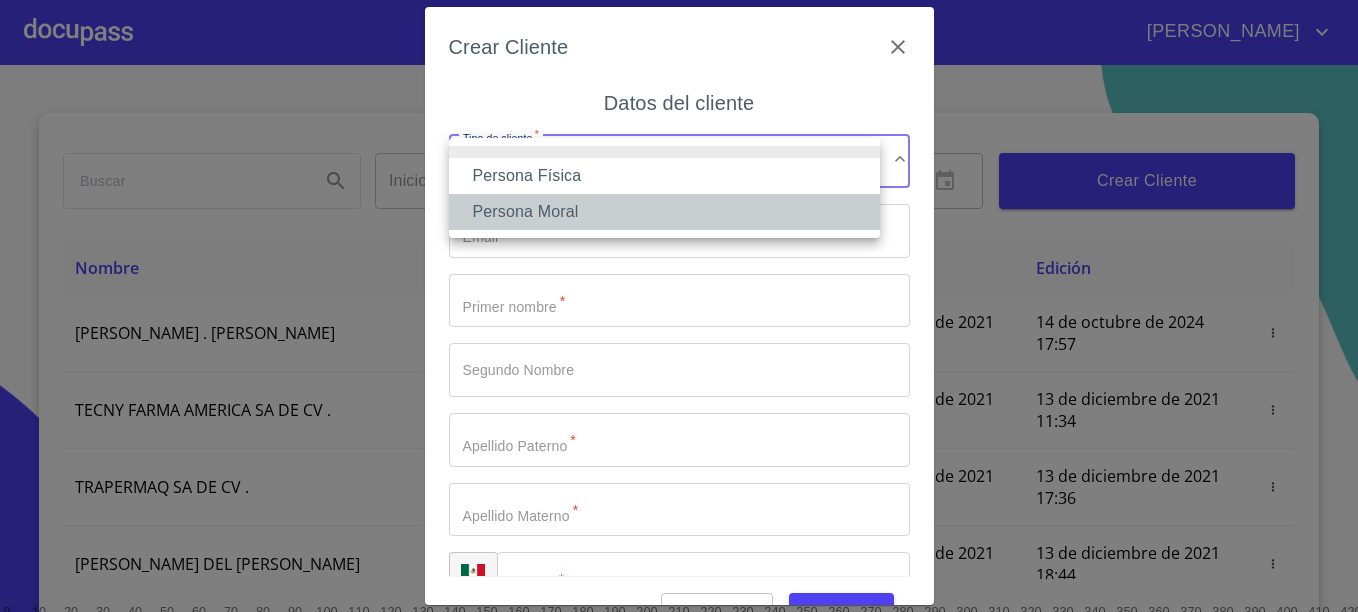 click on "Persona Moral" at bounding box center [664, 212] 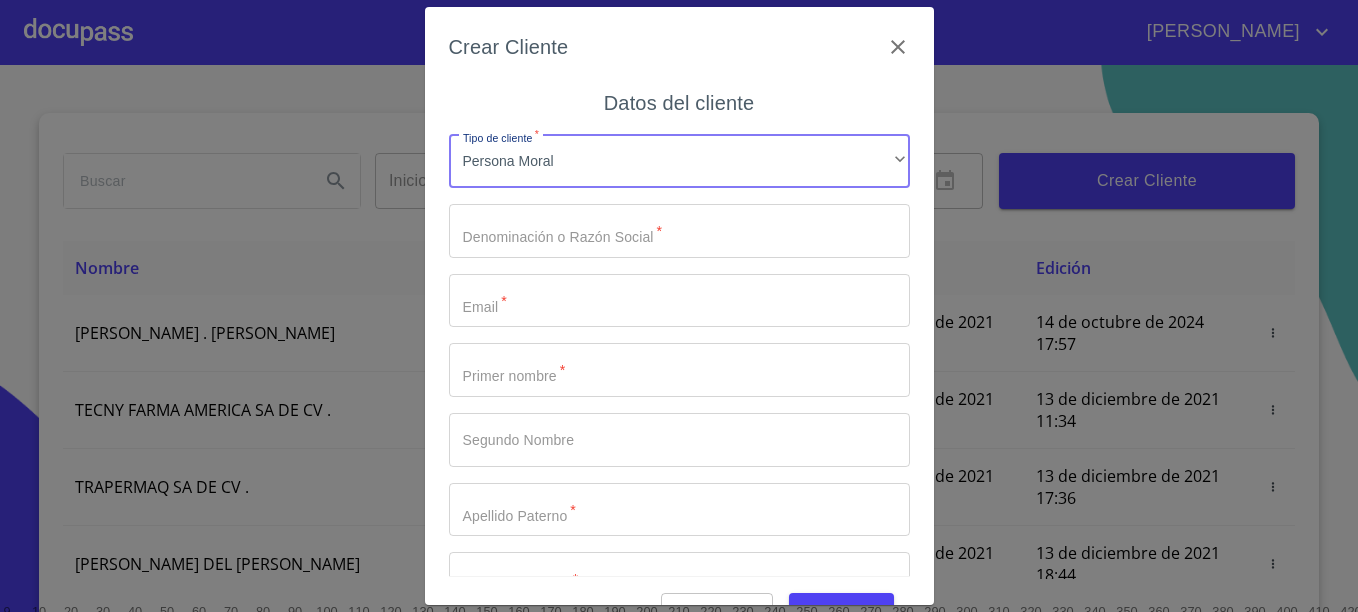 click on "Tipo de cliente   *" at bounding box center (679, 231) 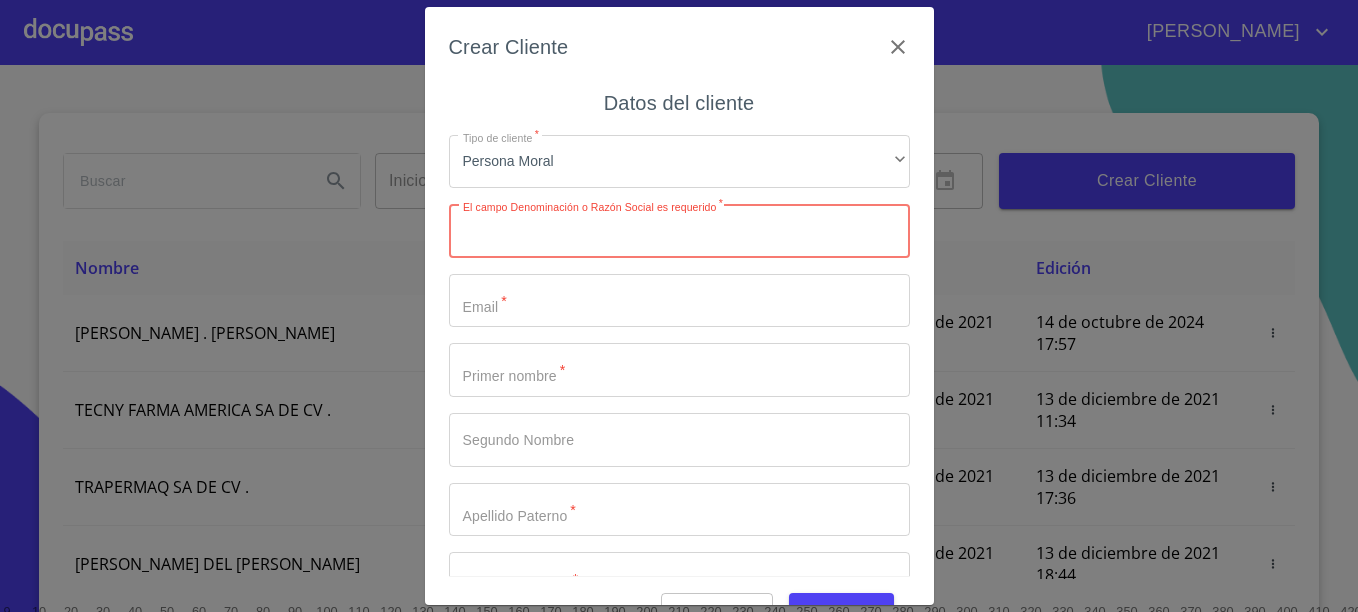 click on "Tipo de cliente   *" at bounding box center [679, 231] 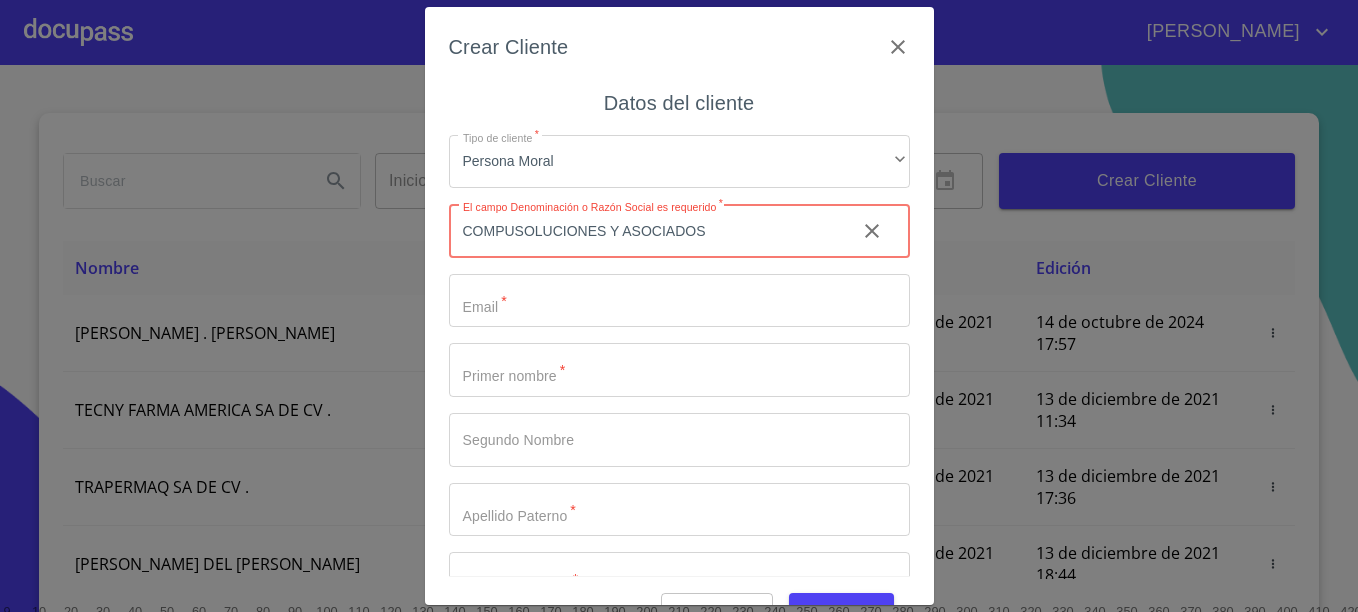 type on "COMPUSOLUCIONES Y ASOCIADOS" 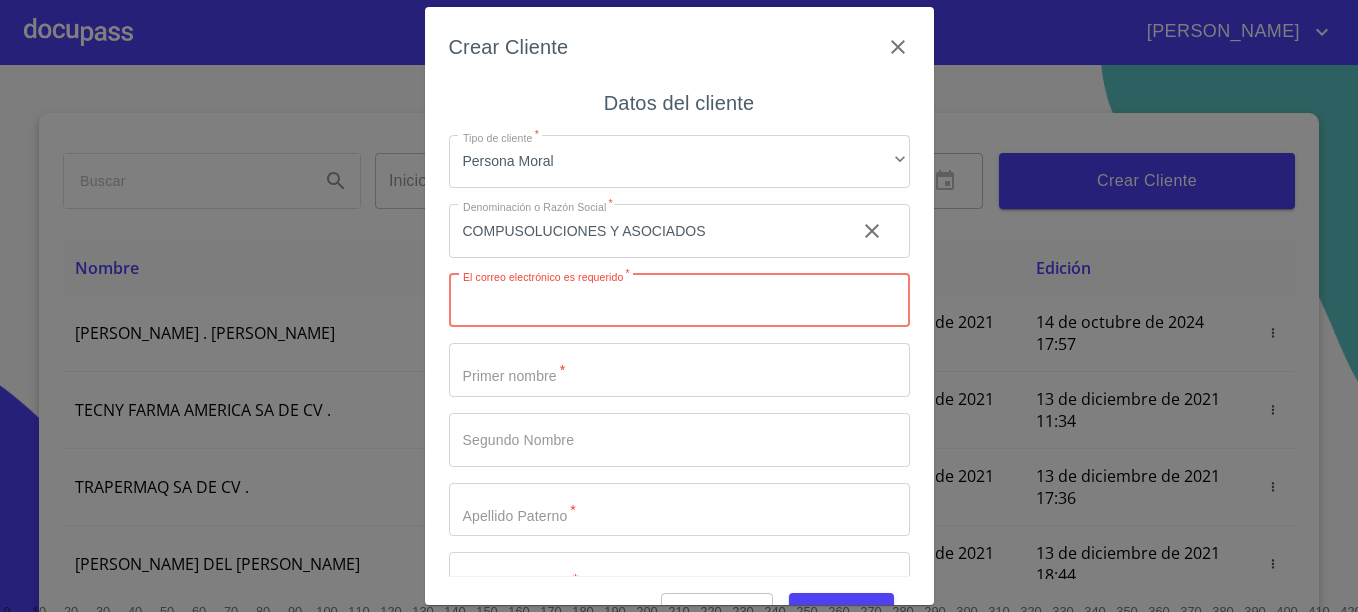 click on "Tipo de cliente   *" at bounding box center [679, 301] 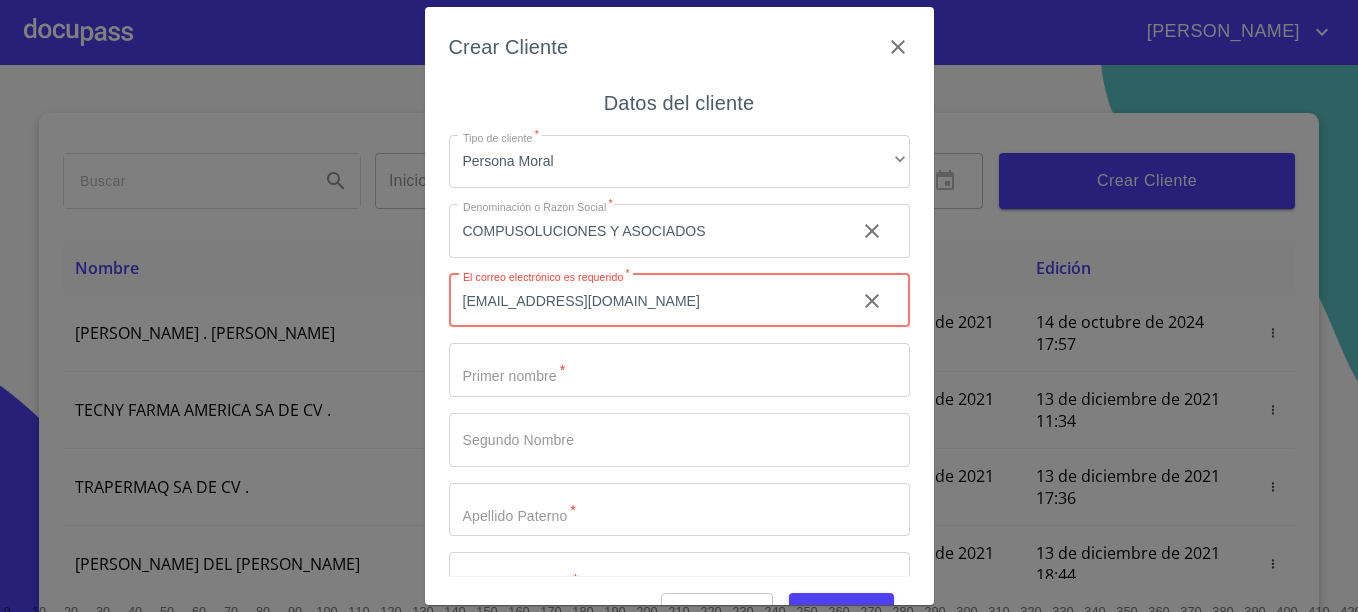 type on "acamacho@compusoluciones.mx" 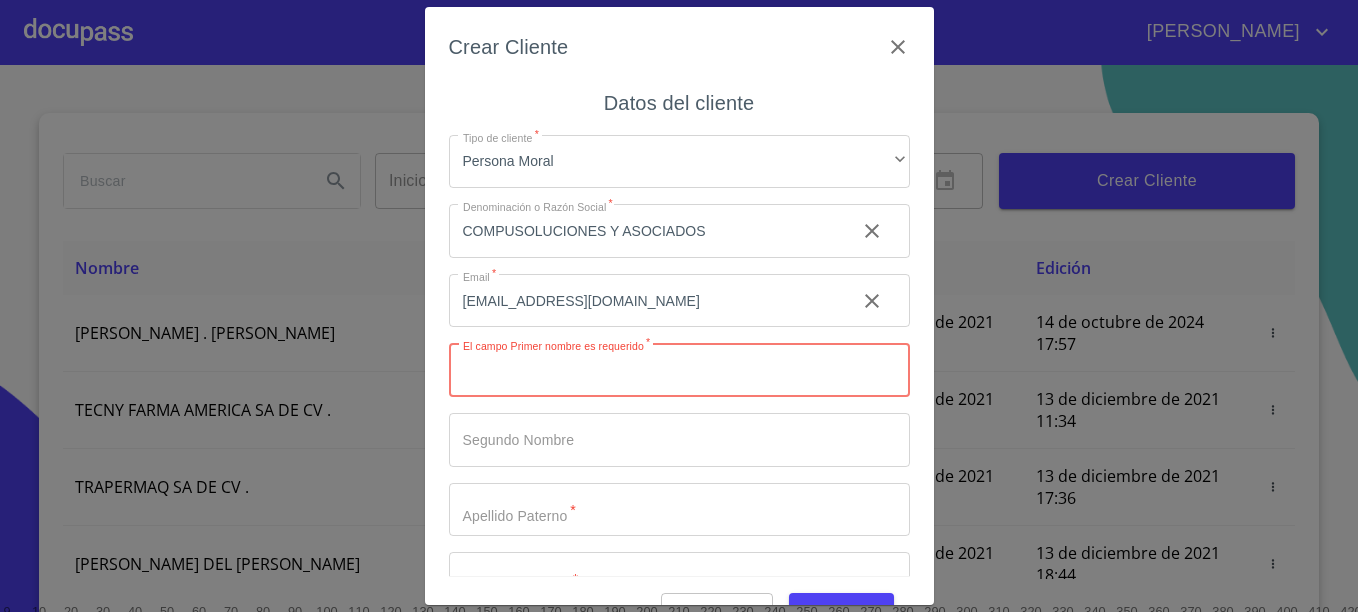 click on "Tipo de cliente   *" at bounding box center (679, 370) 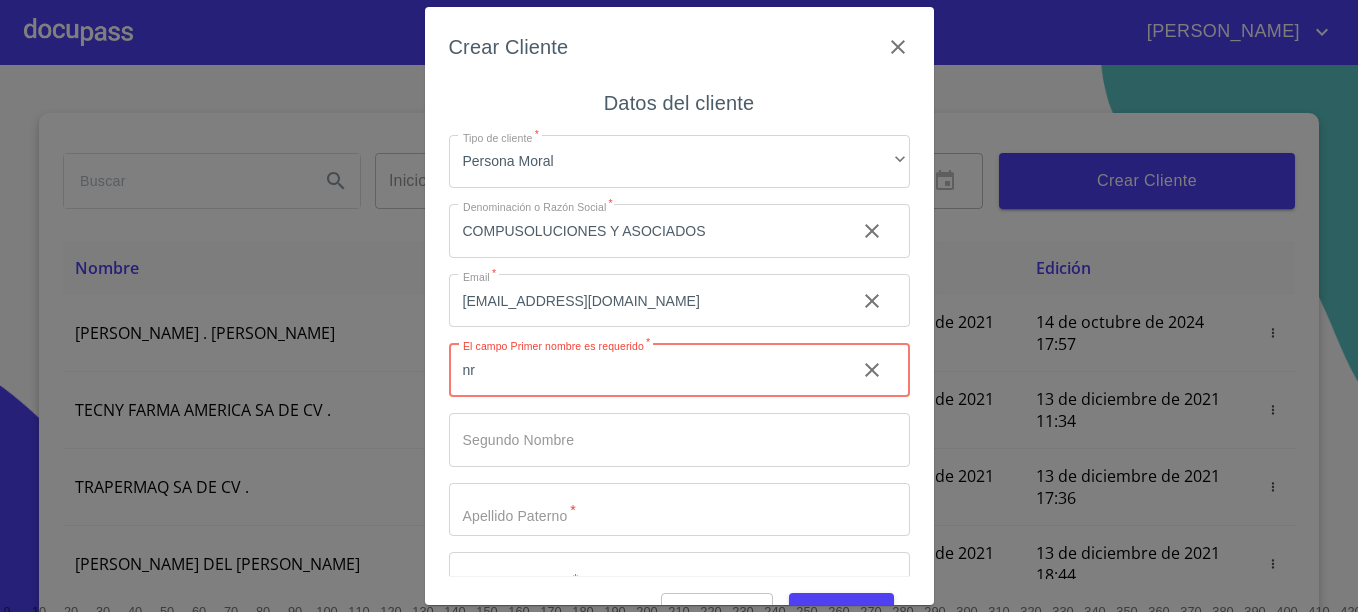 type on "n" 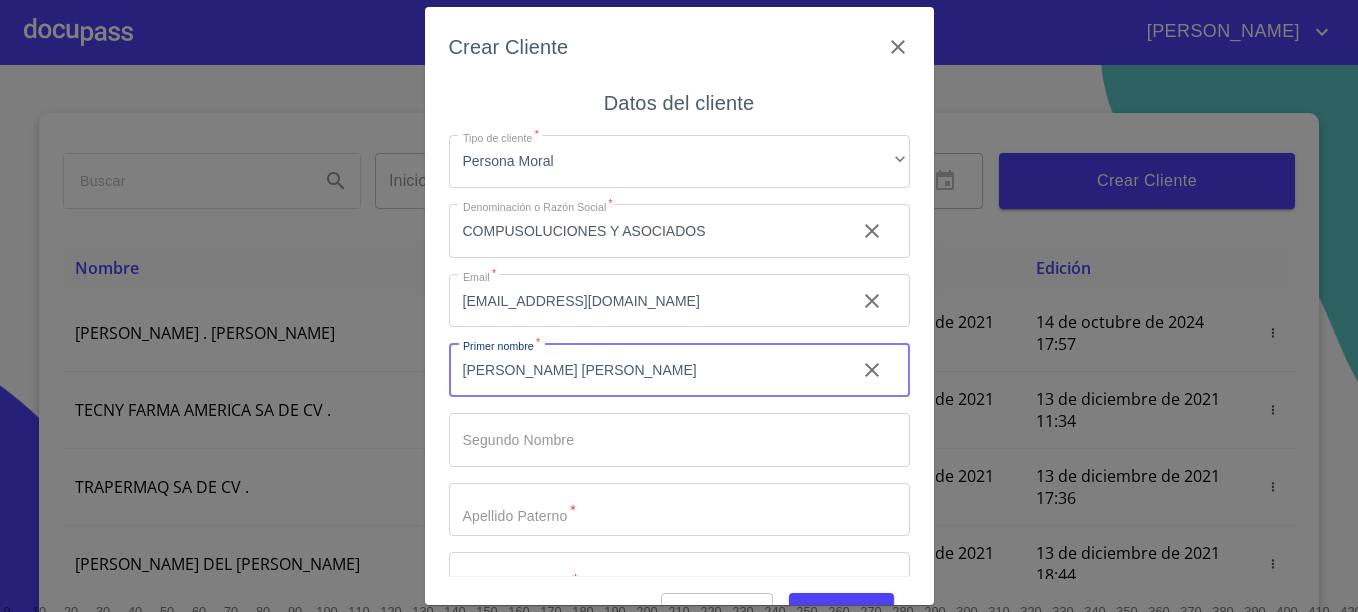 type on "[PERSON_NAME] [PERSON_NAME]" 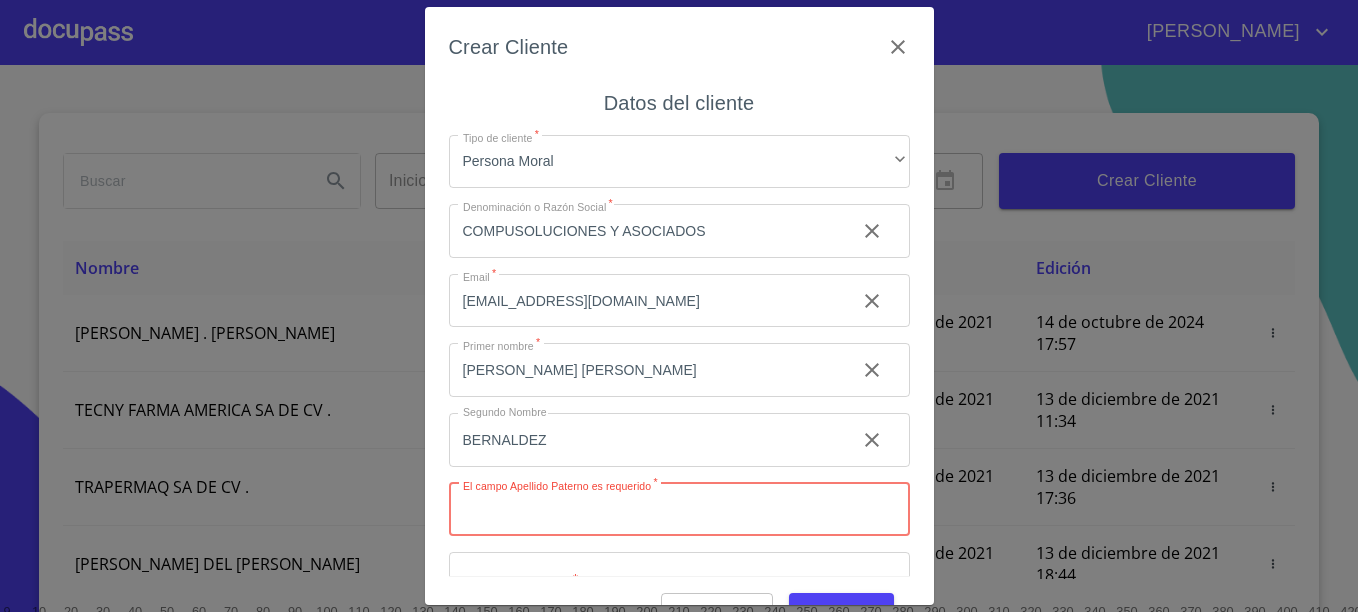 click on "BERNALDEZ" at bounding box center [644, 231] 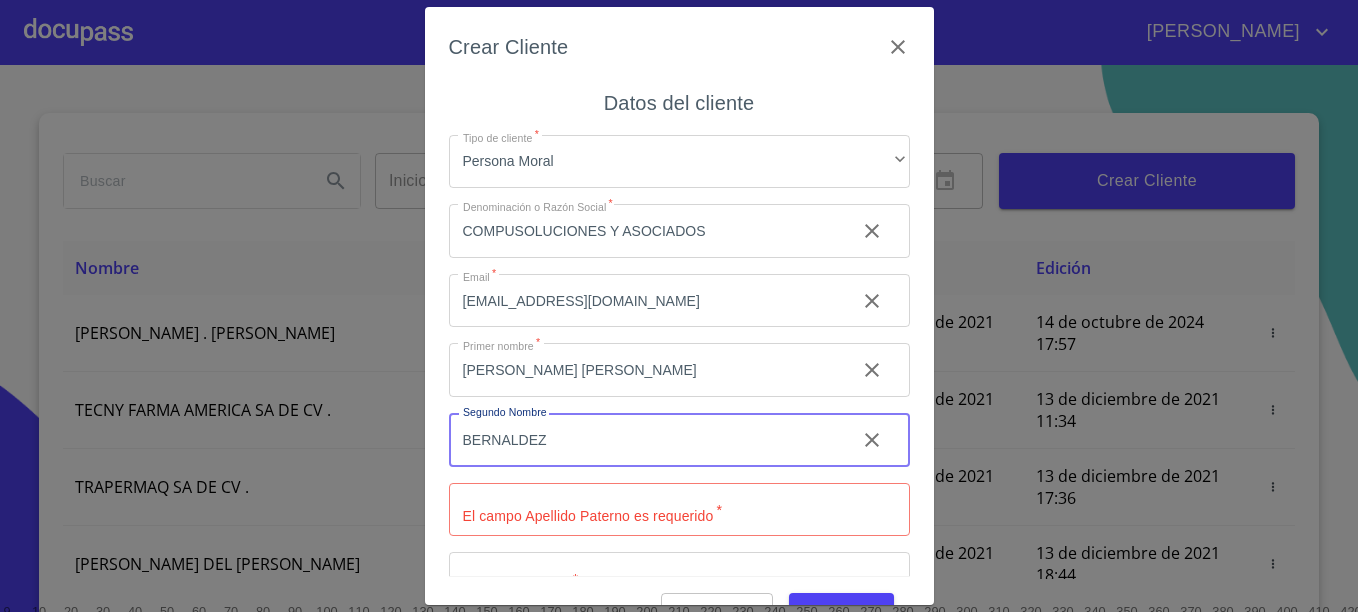 click on "BERNALDEZ" at bounding box center [644, 440] 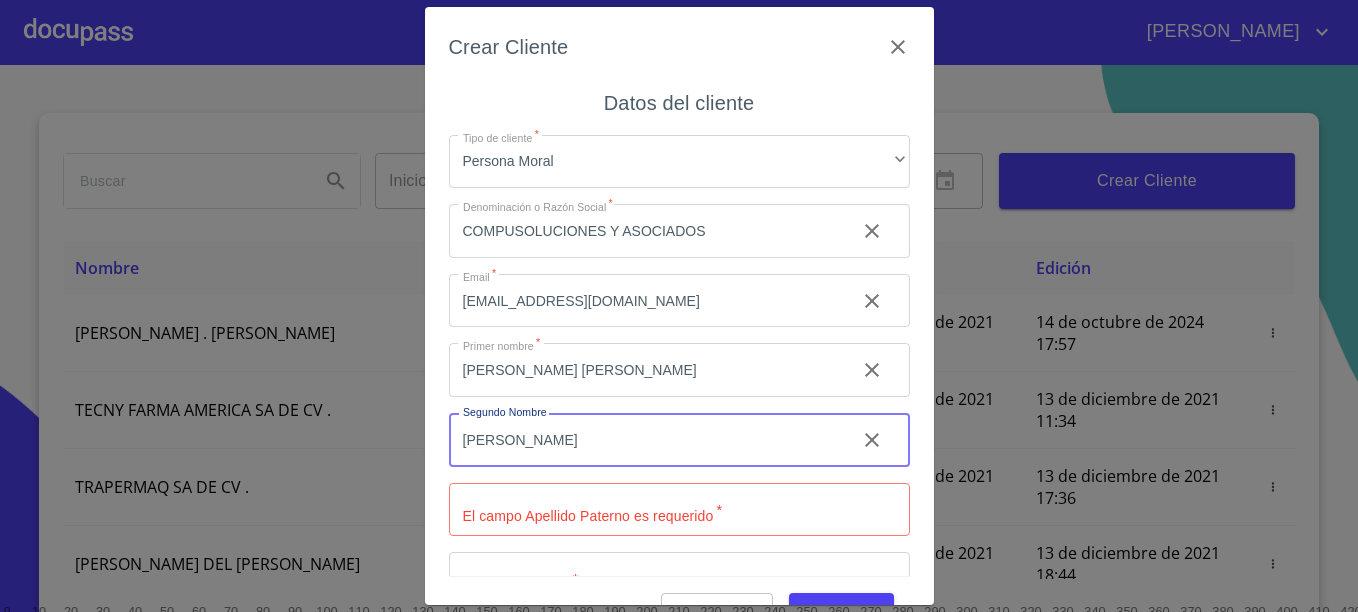 type on "ILIANA" 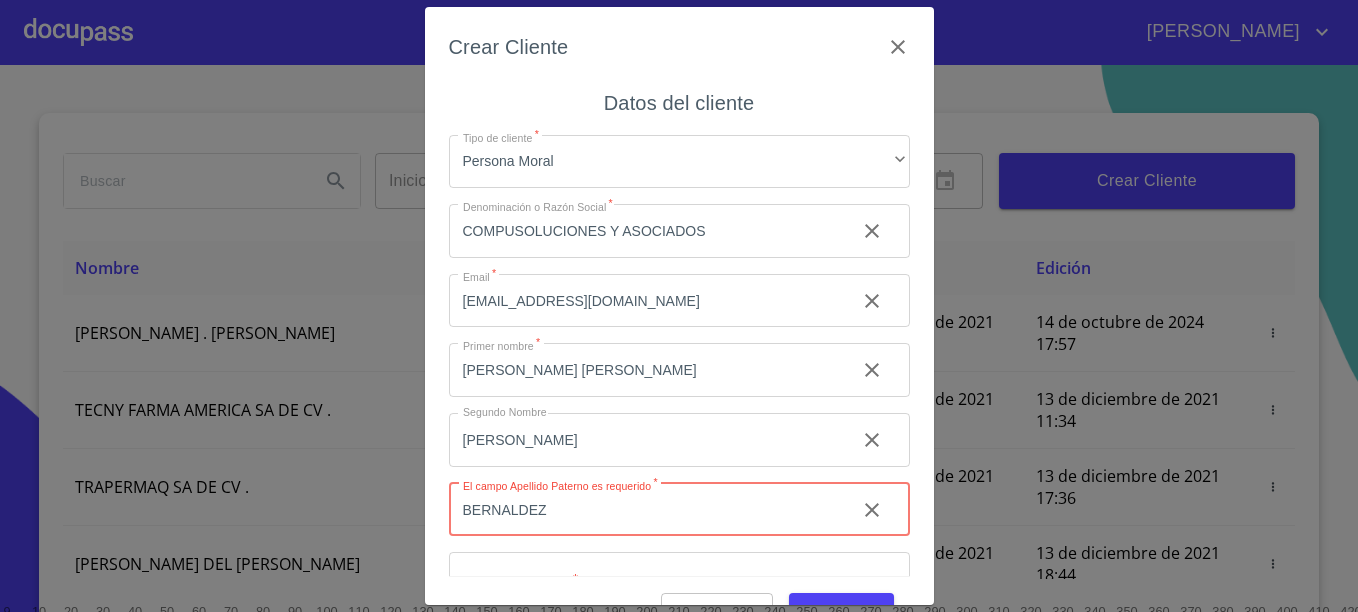 type on "BERNALDEZ" 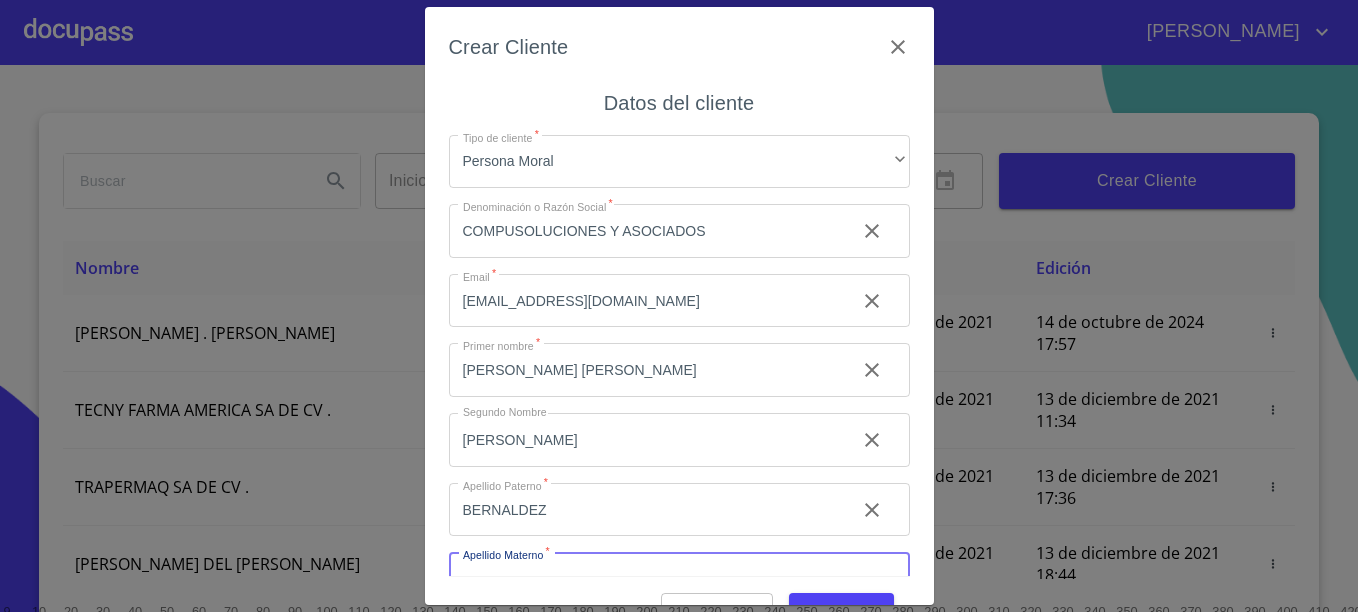 scroll, scrollTop: 30, scrollLeft: 0, axis: vertical 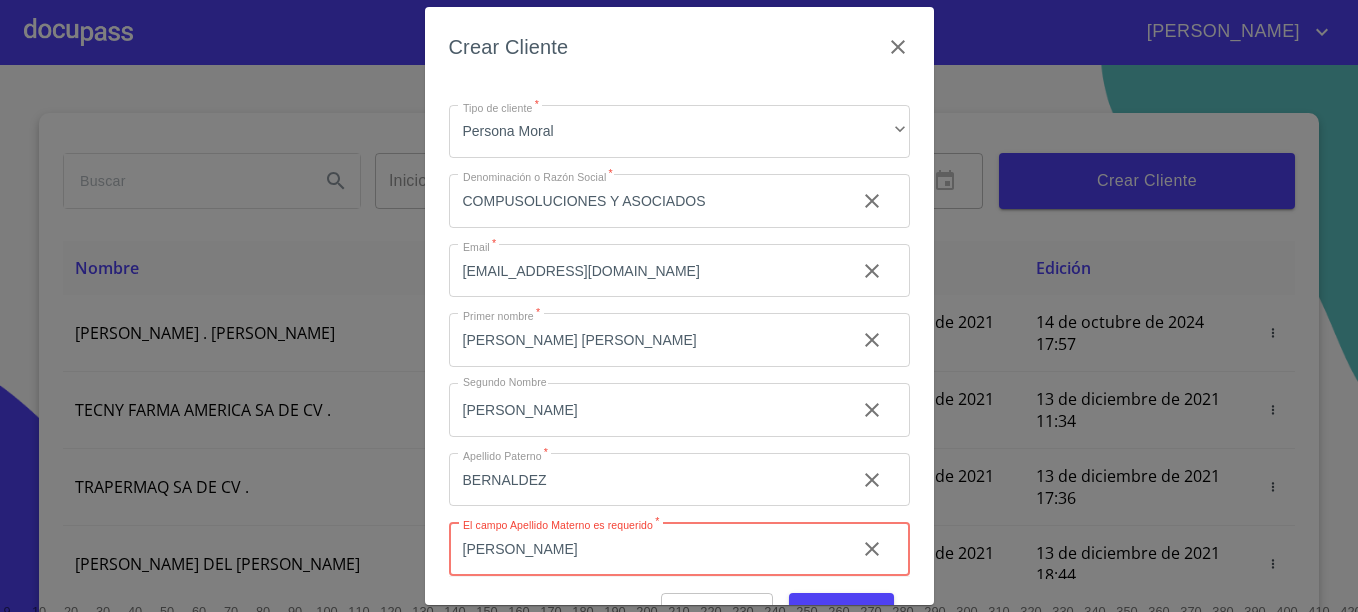 type on "FERNANDEZ" 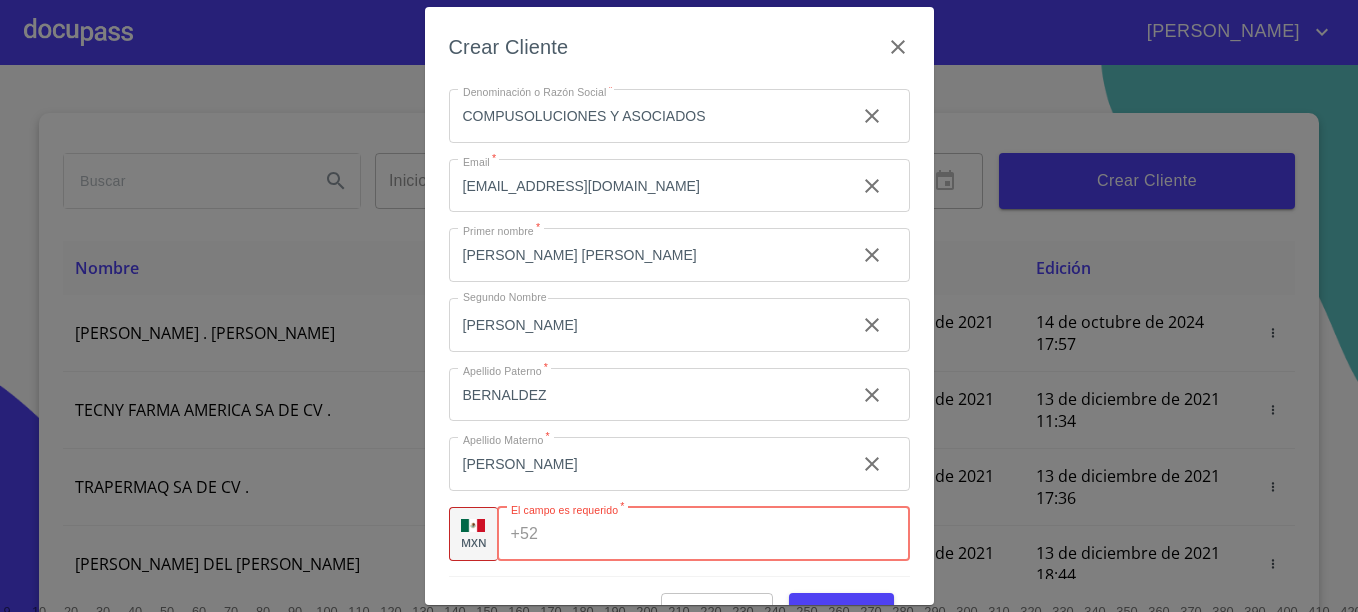 paste on "[PHONE_NUMBER]" 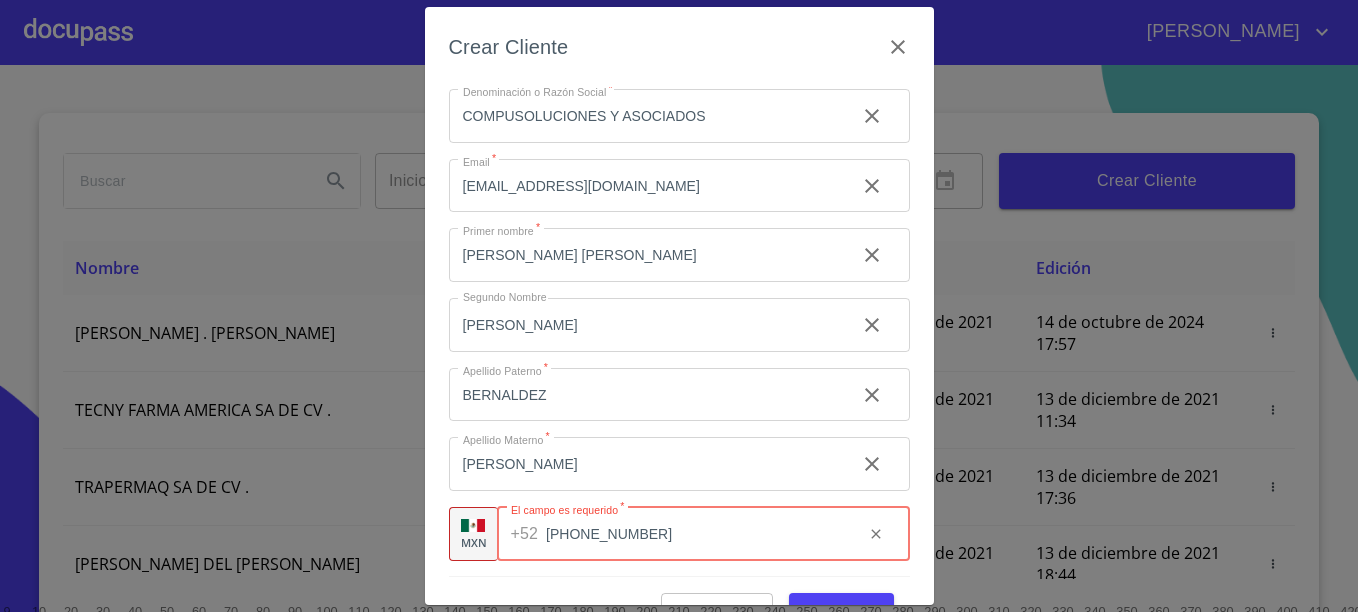 type on "[PHONE_NUMBER]" 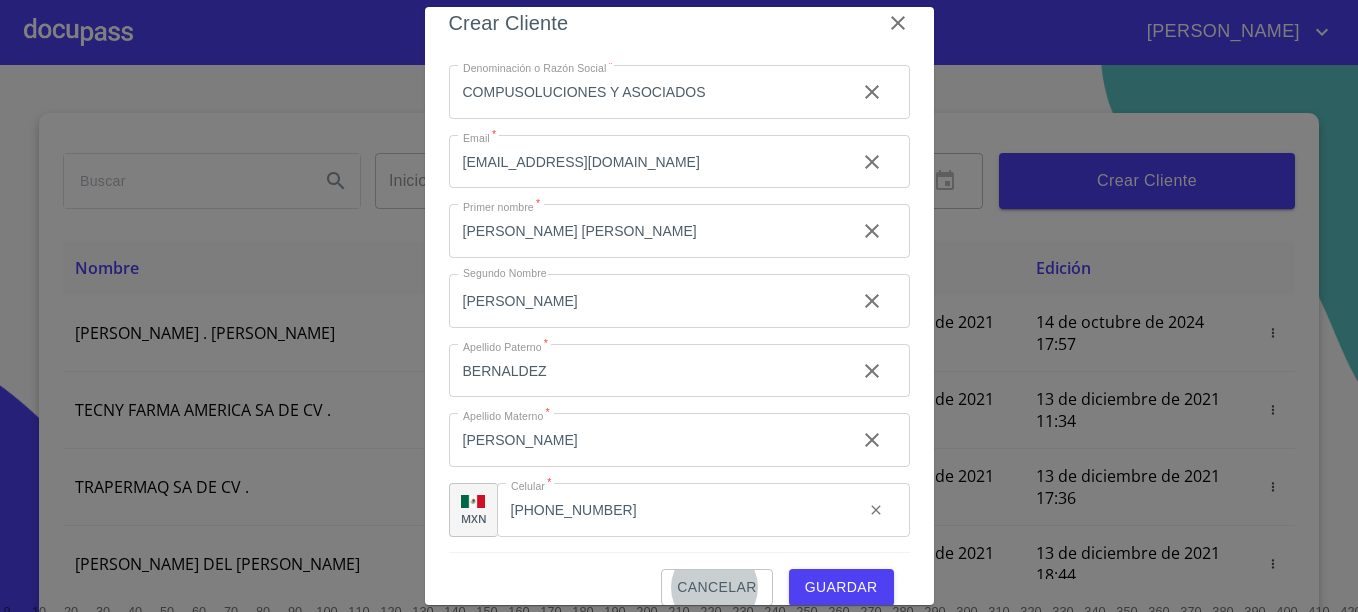 click on "Guardar" at bounding box center [841, 587] 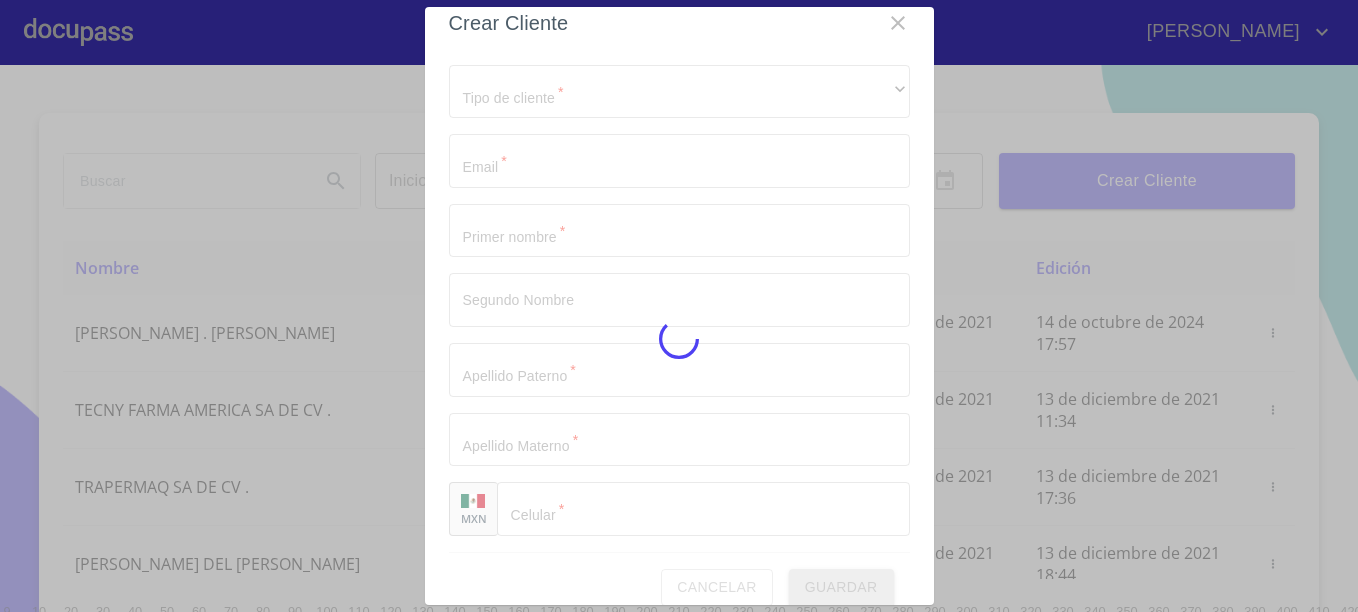 scroll, scrollTop: 46, scrollLeft: 0, axis: vertical 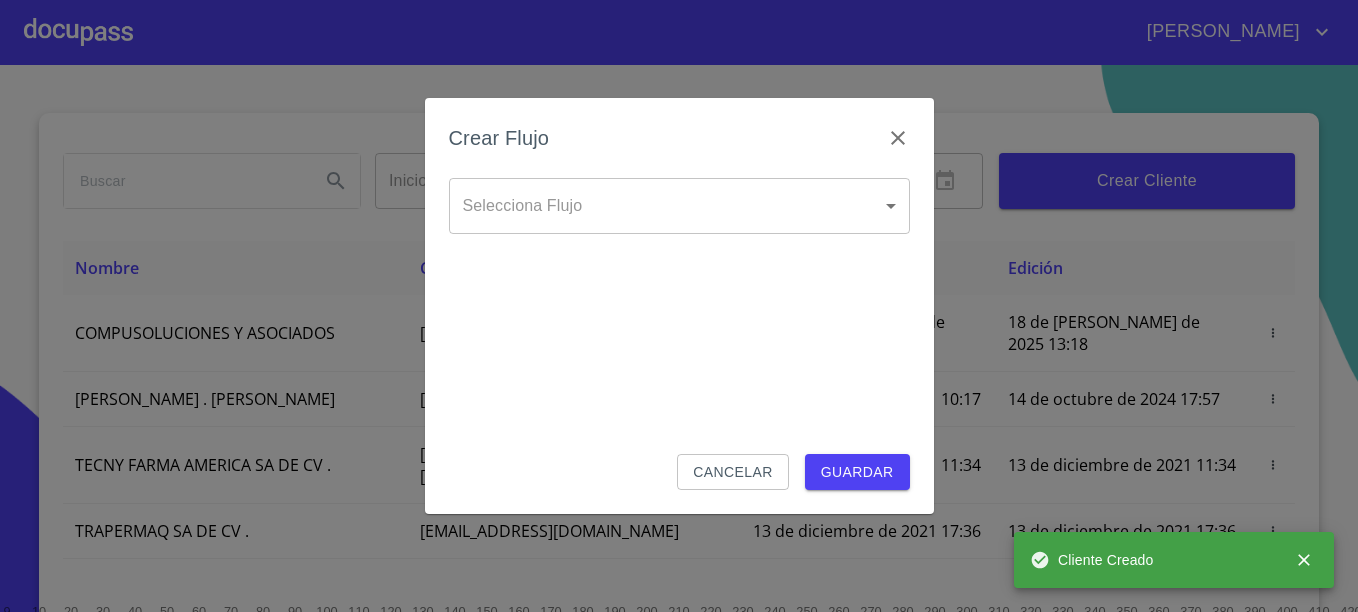 click on "JAVIER Inicio ​ Fin ​ Crear Cliente Nombre   Correo electrónico   Registro   Edición     COMPUSOLUCIONES Y ASOCIADOS acamacho@compusoluciones.mx 18 de julio de 2025 13:18 18 de julio de 2025 13:18 ROMEO . HERNANDEZ MARTINEZ rhernandezm93@gmail.com 13 de diciembre de 2021 10:17 14 de octubre de 2024 17:57 TECNY FARMA AMERICA  SA DE CV  . benjamin@tecnyfarma.com.mx 13 de diciembre de 2021 11:34 13 de diciembre de 2021 11:34 TRAPERMAQ SA DE CV  . trapermaq@outlook.com 13 de diciembre de 2021 17:36 13 de diciembre de 2021 17:36 MARIA DEL CARMEN TIRADO LOPEZ carmentirado65@hotmail.com 13 de diciembre de 2021 18:44 13 de diciembre de 2021 18:44 ENRIQUE  ANTONIO  RICAÑO  ALCAZAR  antonio_ric@hotmail.com 14 de diciembre de 2021 11:46 14 de diciembre de 2021 11:46 SOLUCION EN LIMPIEZA DE JOCOTEPEC SDRL DE CV . reynobanos@yahoo.com 14 de diciembre de 2021 12:14 15 de diciembre de 2021 18:52 ISRAEL LOPEZ LOPEZ copcom32@gmail.com 14 de diciembre de 2021 15:01 26 de abril de 2024 17:58 DAVID LOPEZ ESCAMILLA 1" at bounding box center (679, 306) 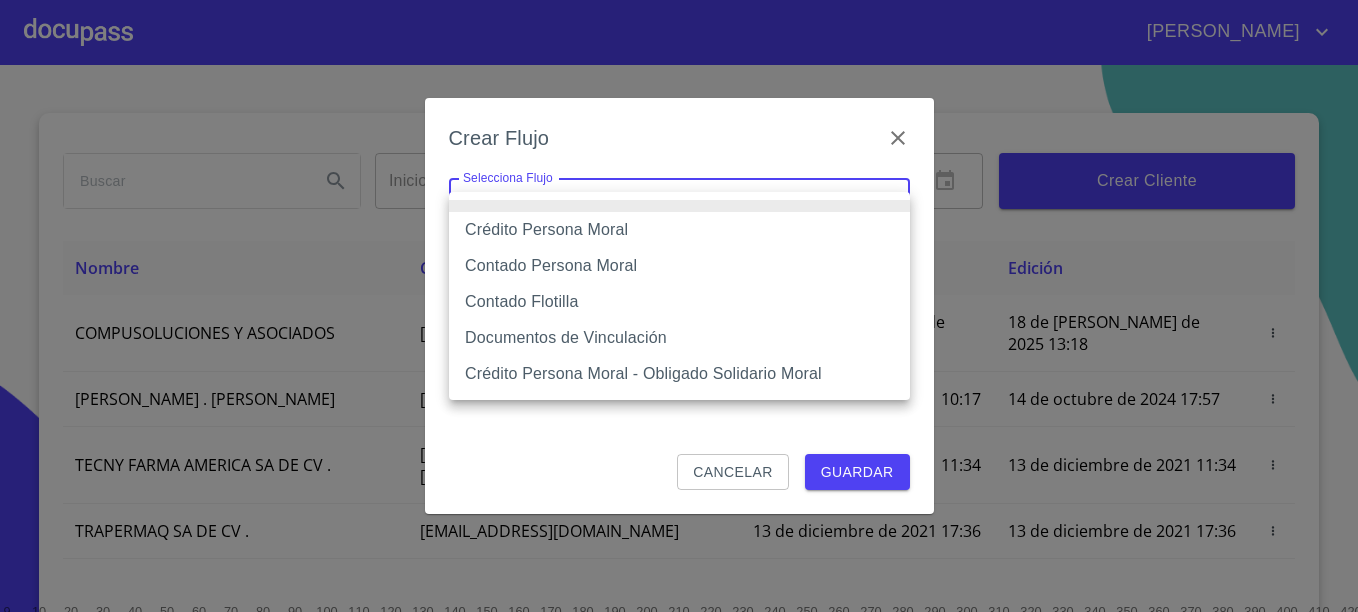 drag, startPoint x: 550, startPoint y: 296, endPoint x: 643, endPoint y: 351, distance: 108.04629 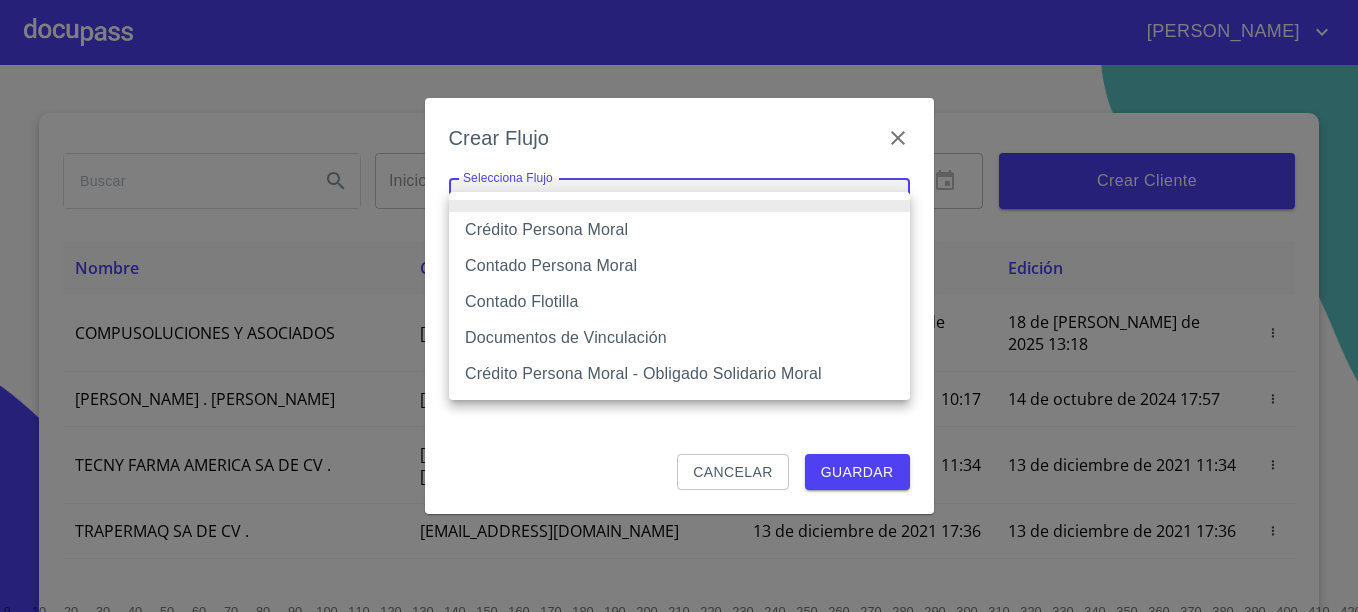 type on "623981a5fe80d40ac0ccb9e9" 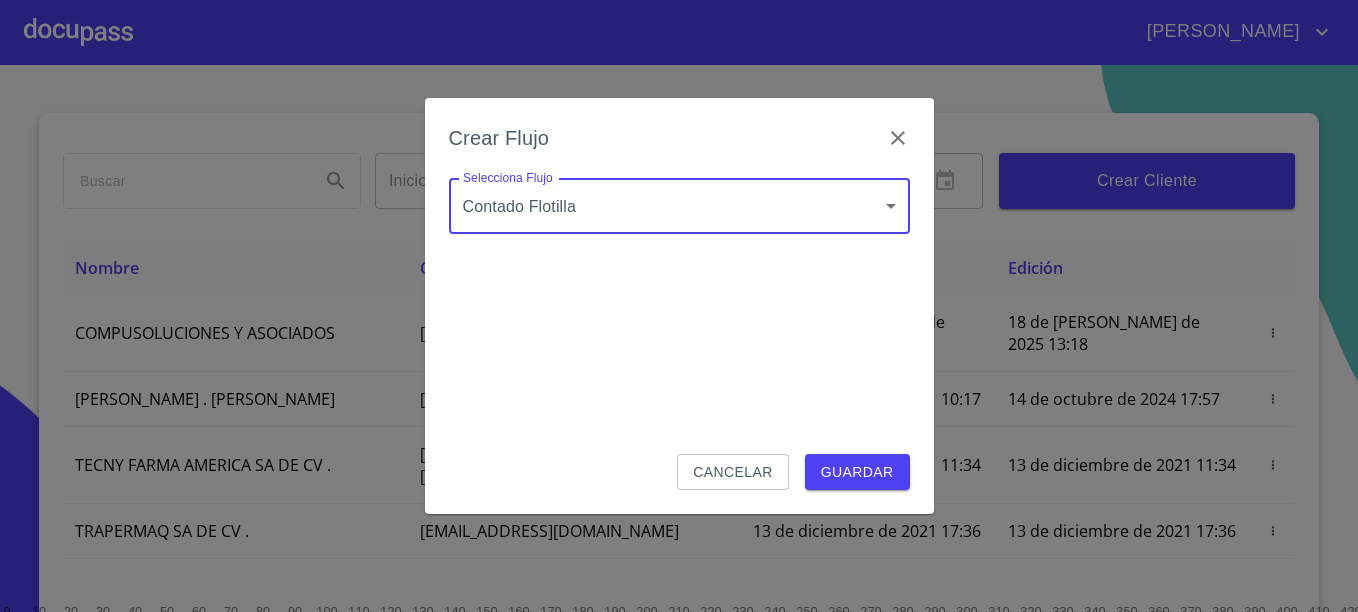click on "Guardar" at bounding box center [857, 472] 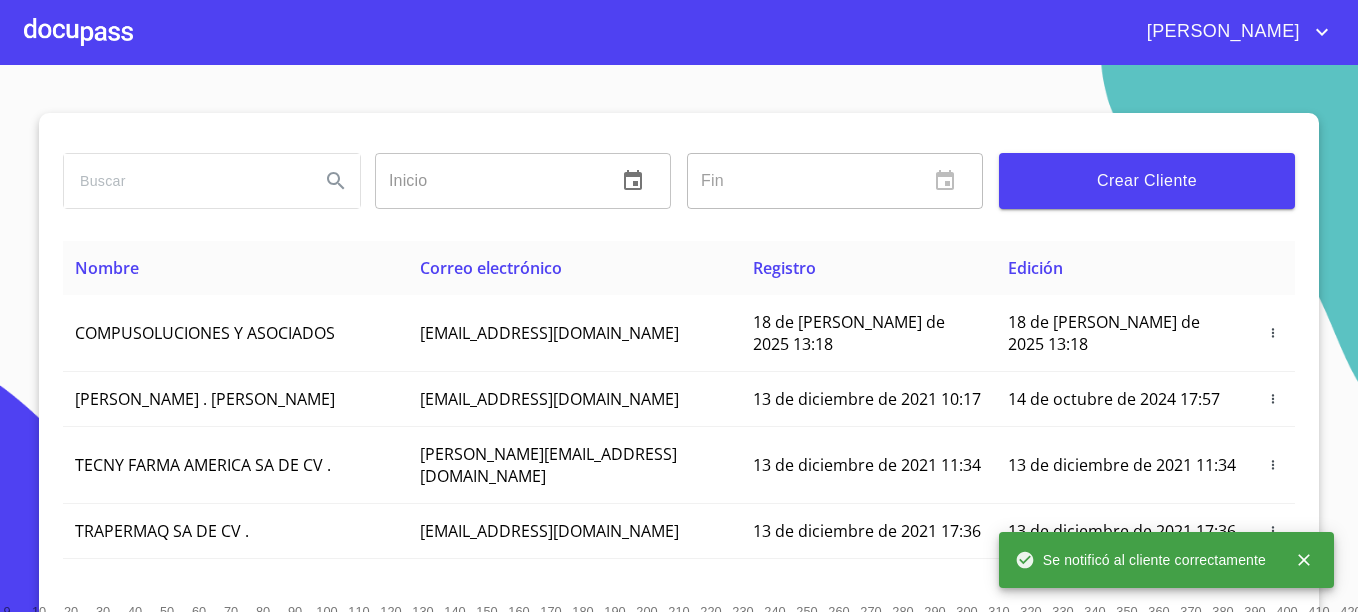 click at bounding box center (78, 32) 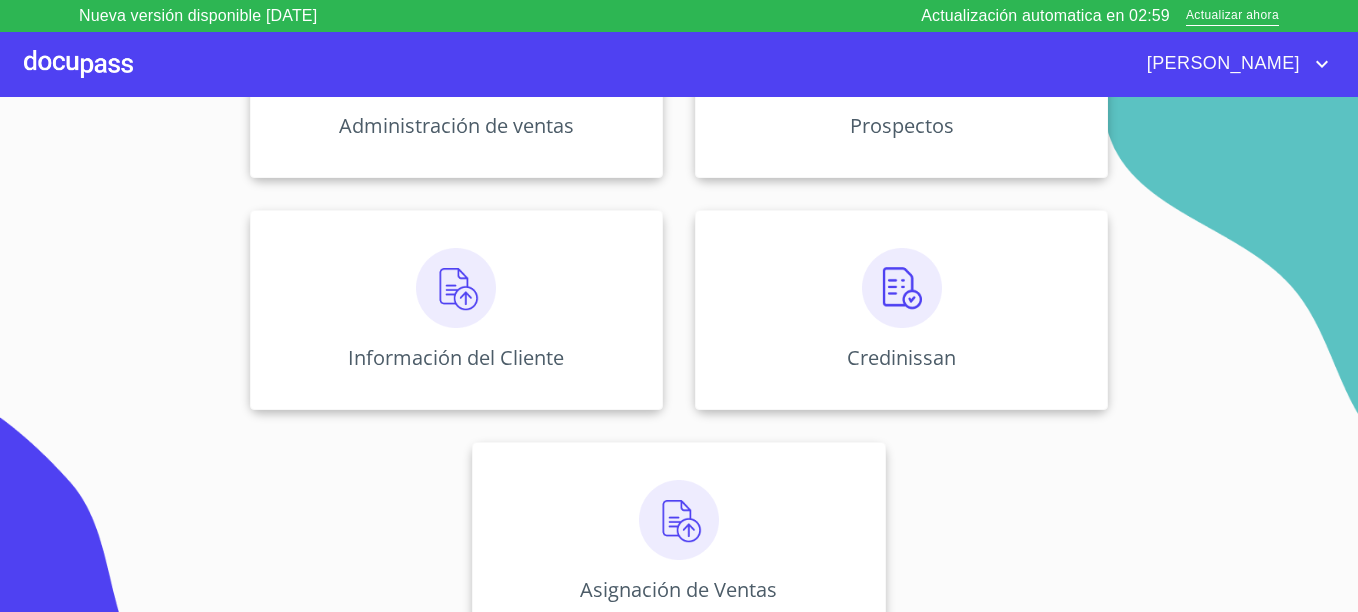scroll, scrollTop: 393, scrollLeft: 0, axis: vertical 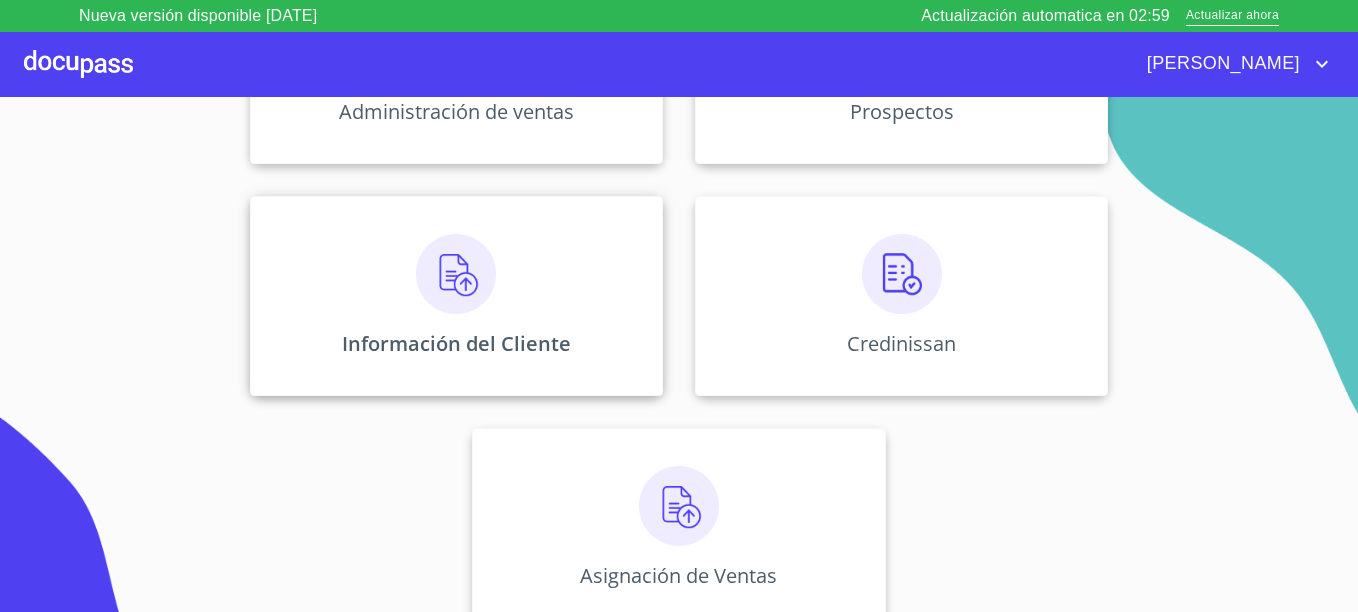 click on "Información del Cliente" at bounding box center [456, 296] 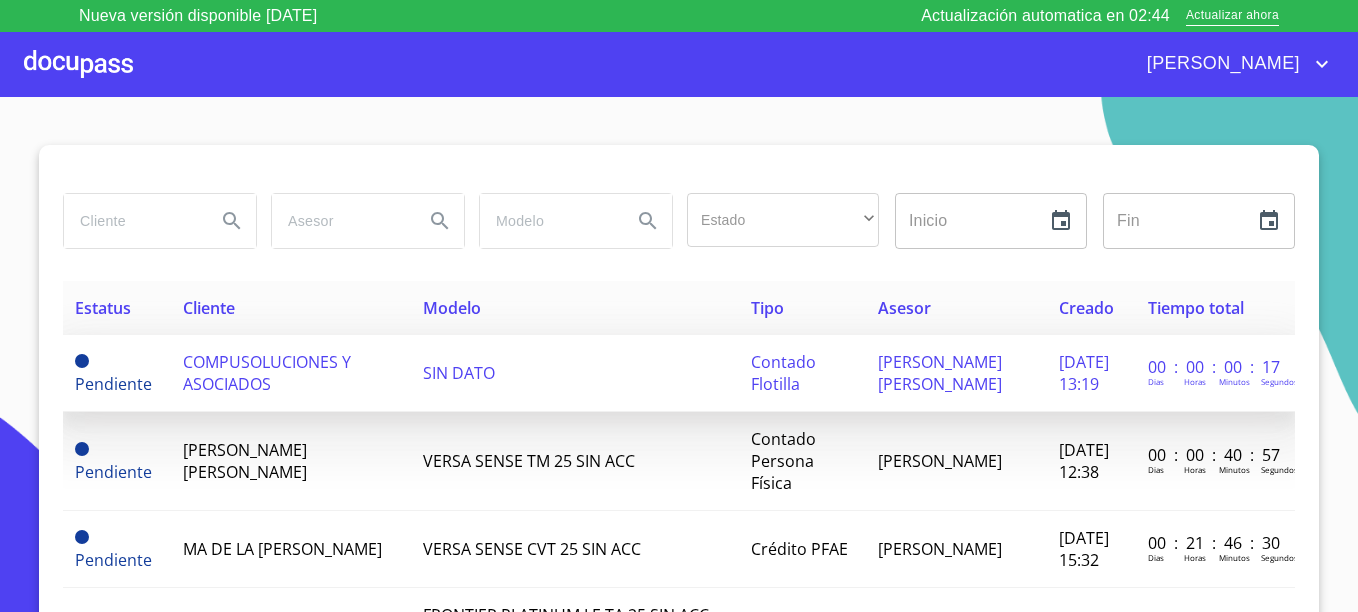 click on "COMPUSOLUCIONES Y ASOCIADOS" at bounding box center [291, 373] 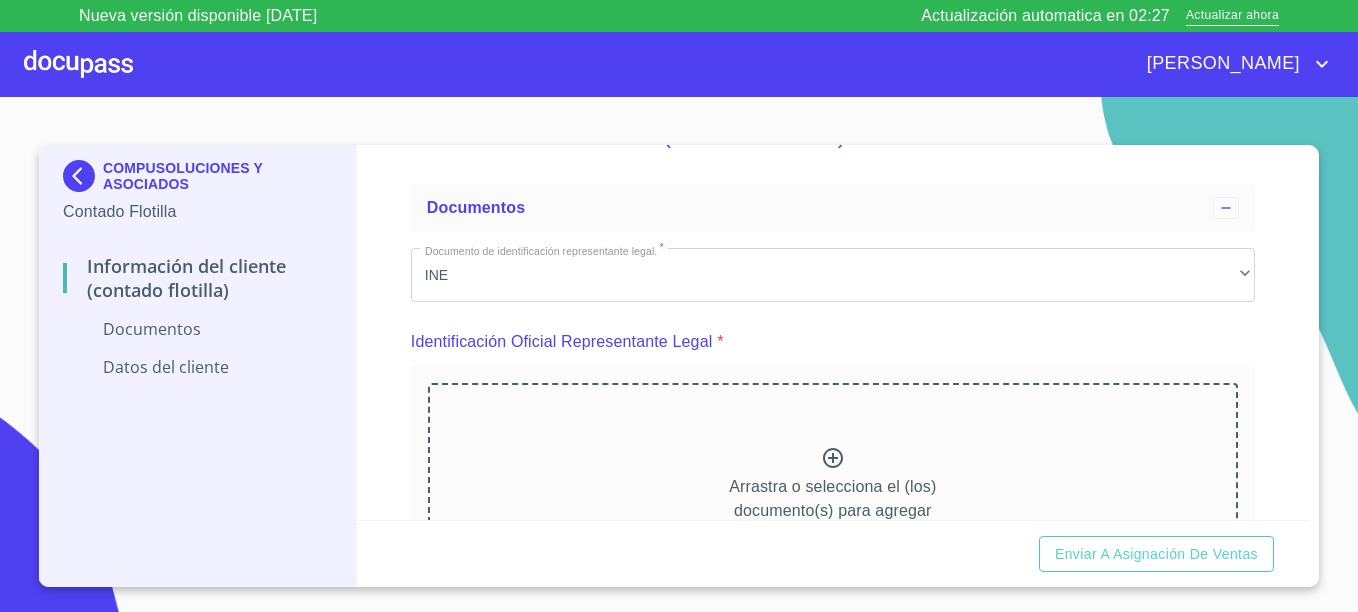 scroll, scrollTop: 200, scrollLeft: 0, axis: vertical 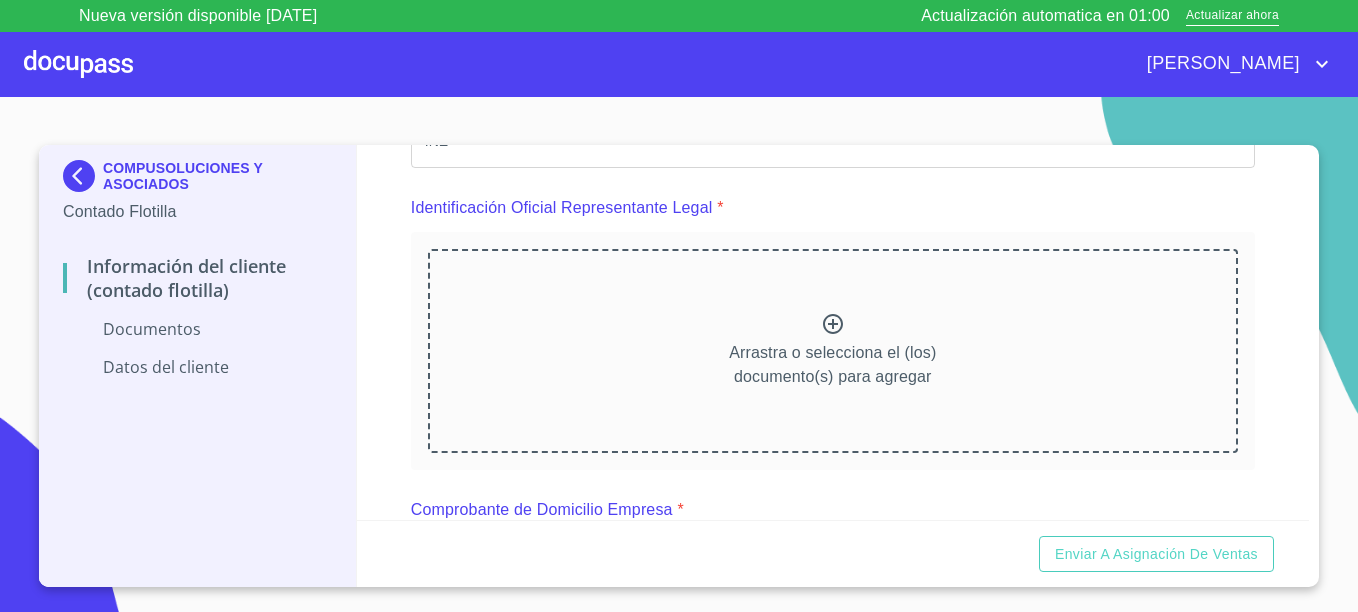 click 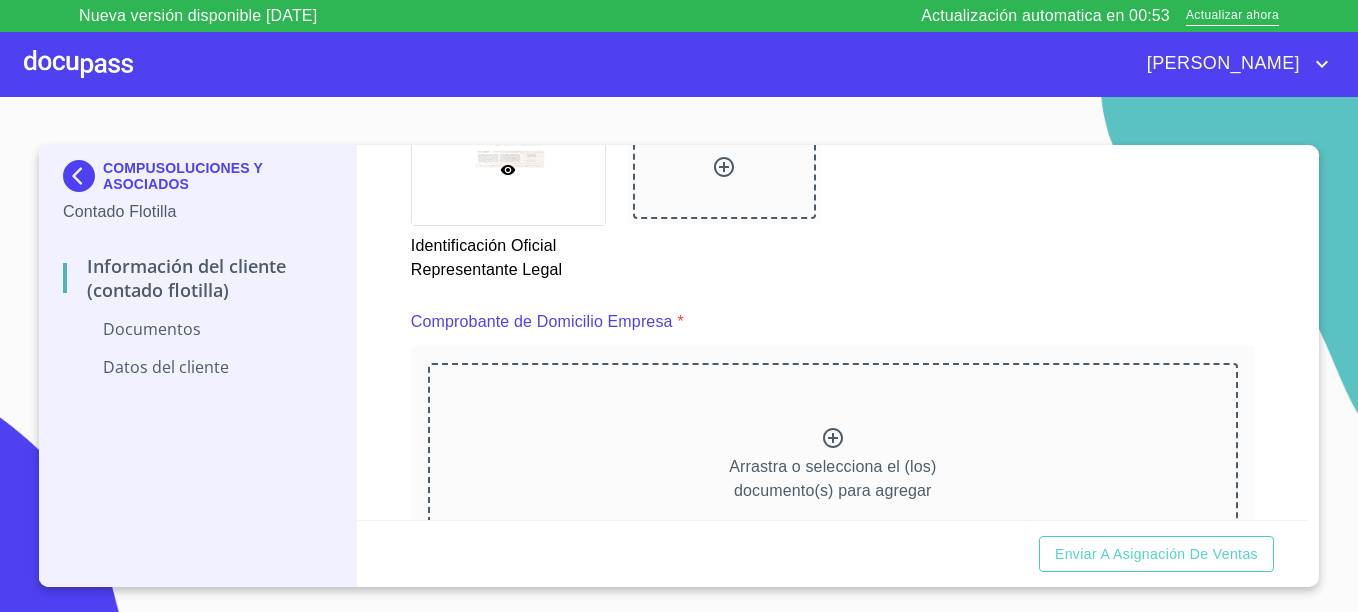 scroll, scrollTop: 1000, scrollLeft: 0, axis: vertical 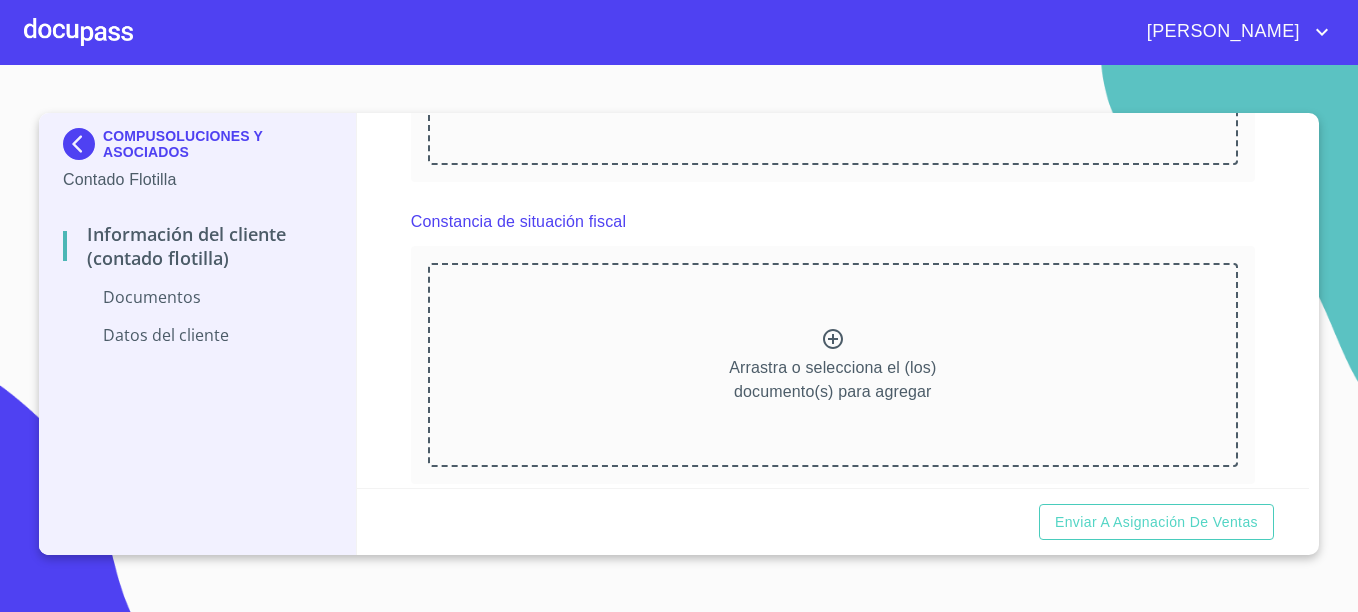 click on "Arrastra o selecciona el (los) documento(s) para agregar" at bounding box center [832, 380] 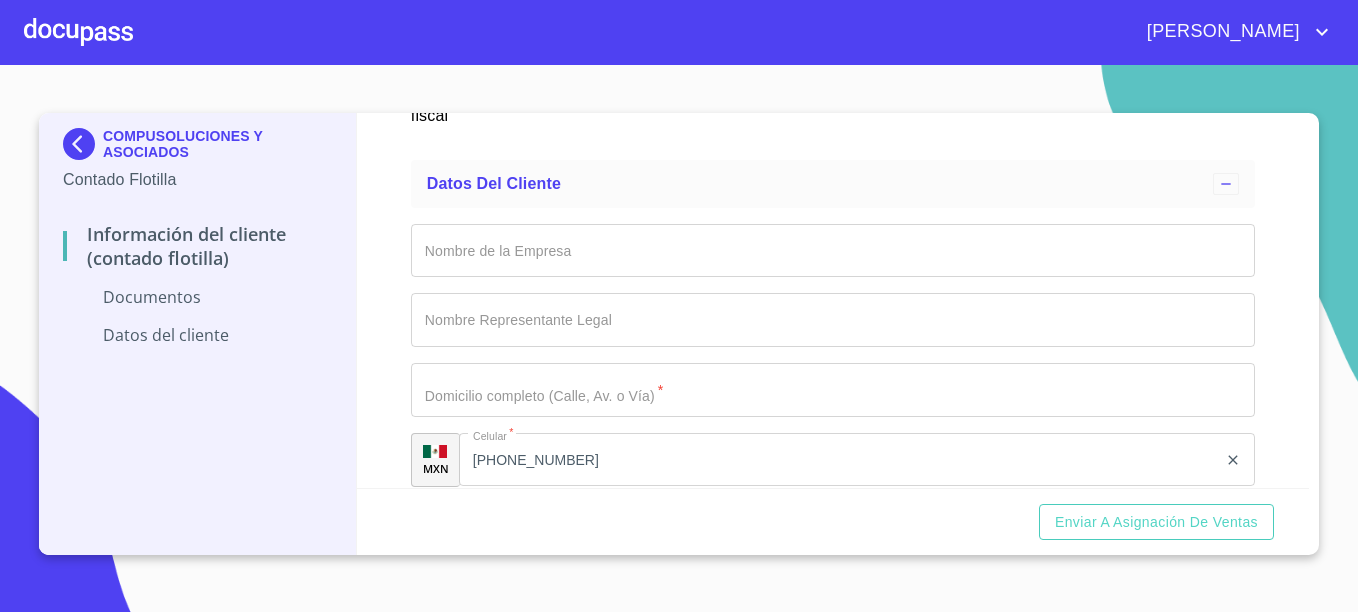 scroll, scrollTop: 4838, scrollLeft: 0, axis: vertical 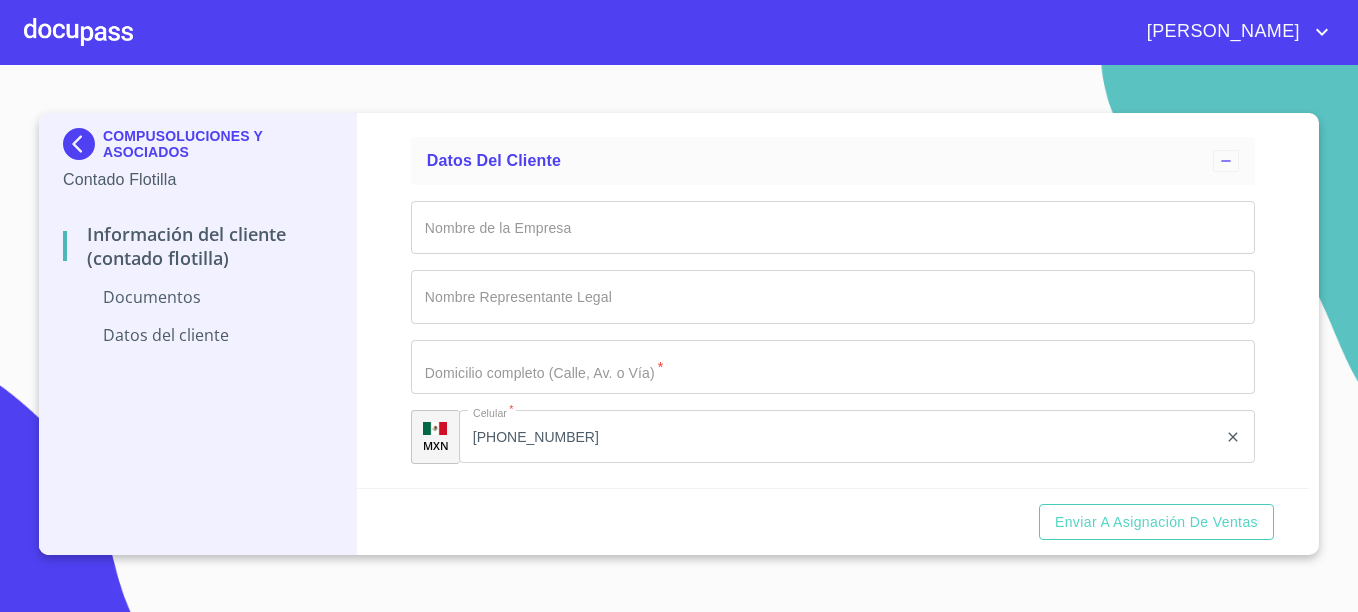click on "Documento de identificación representante legal.   *" at bounding box center (833, 228) 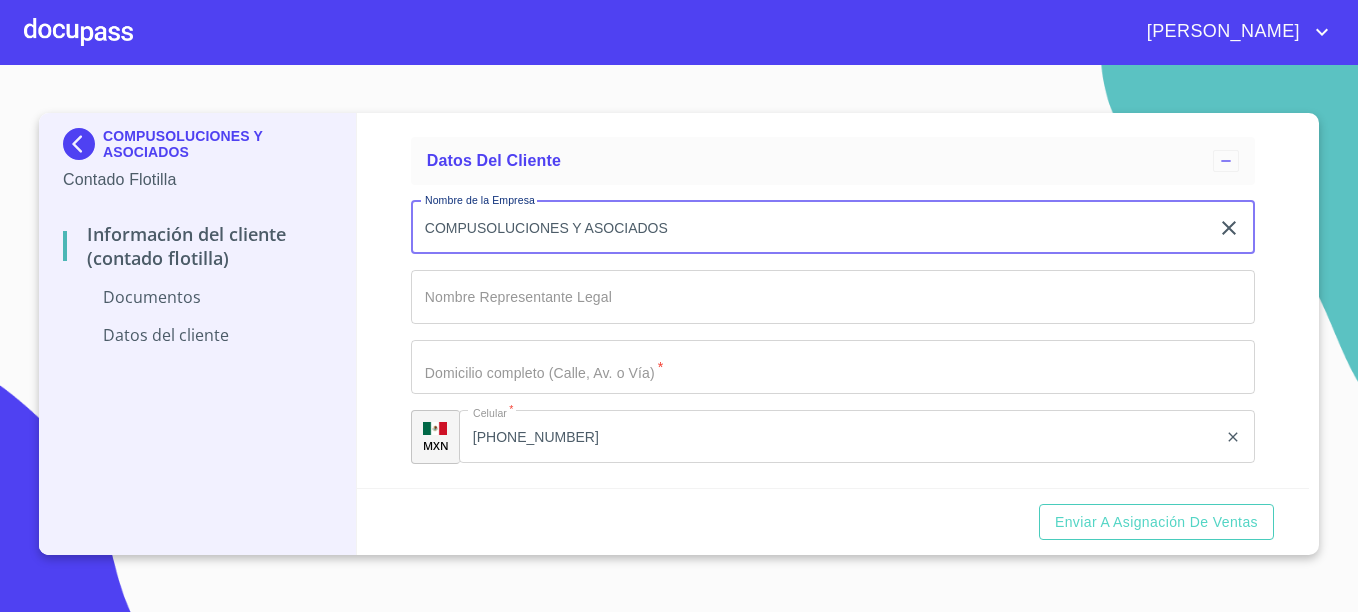 type on "COMPUSOLUCIONES Y ASOCIADOS" 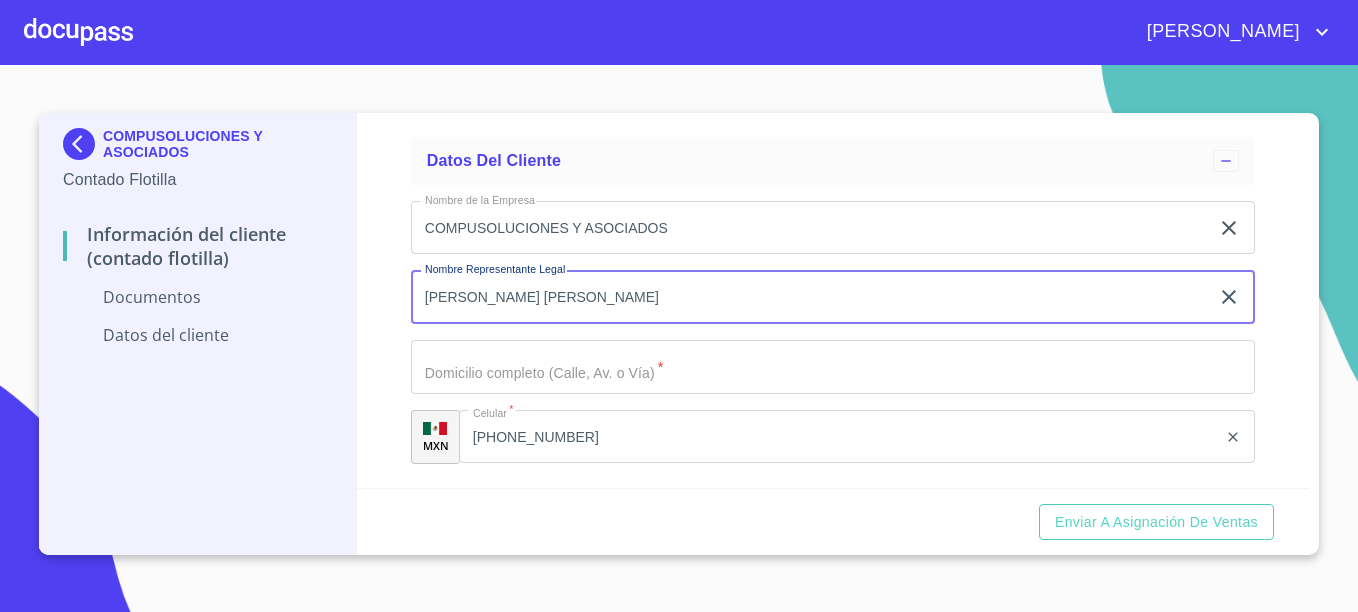 type on "[PERSON_NAME] [PERSON_NAME]" 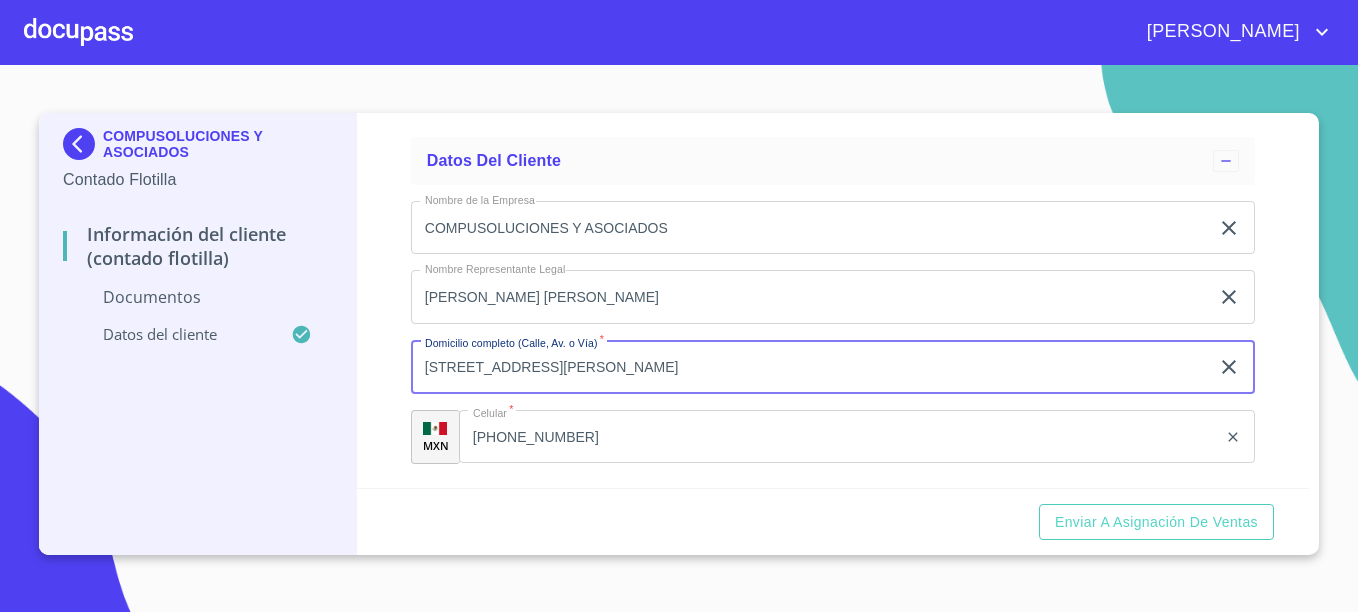 type on "[STREET_ADDRESS][PERSON_NAME]" 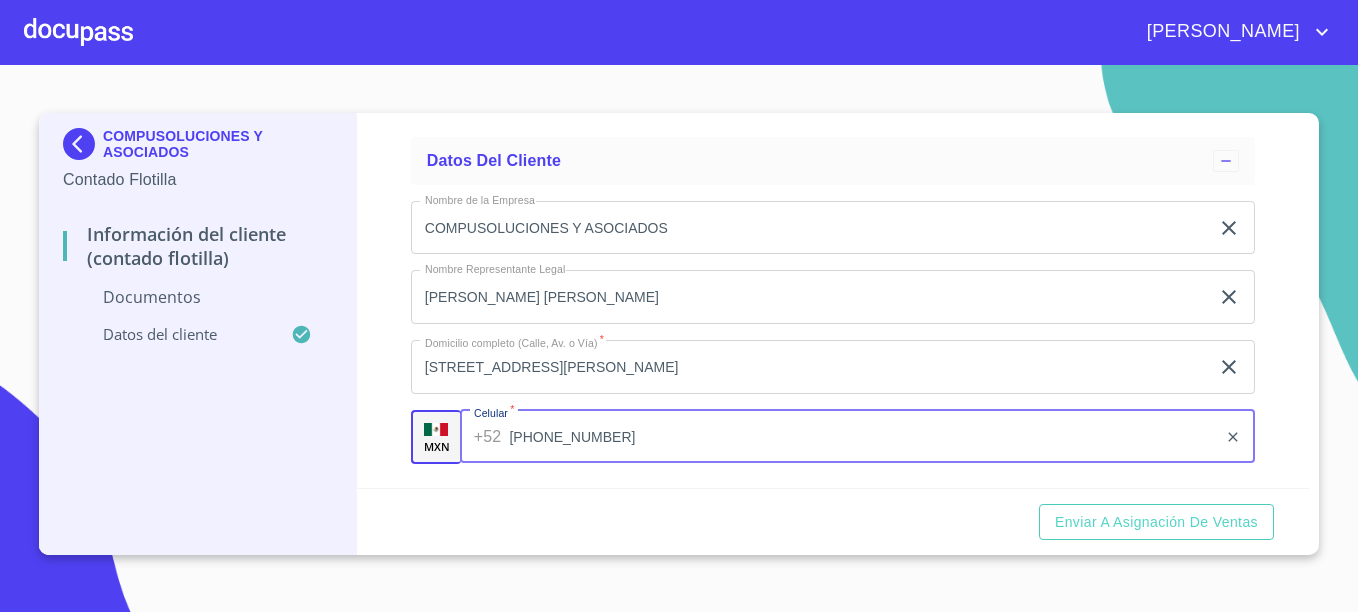 type 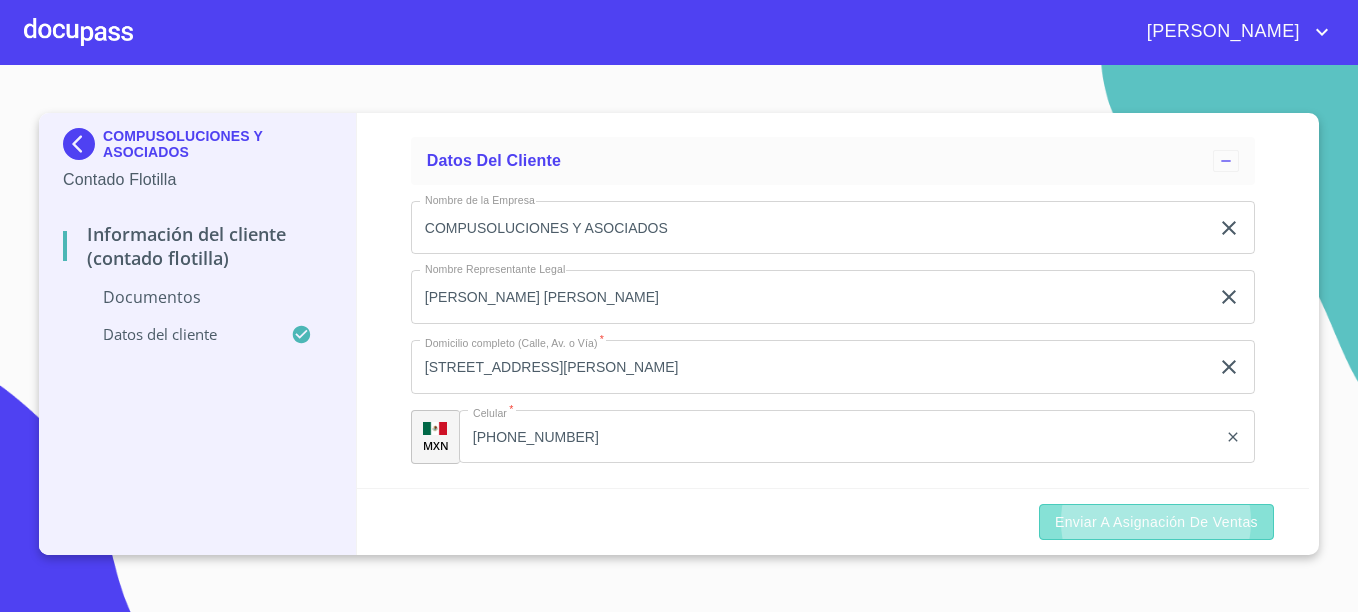click on "Enviar a Asignación de Ventas" at bounding box center [1156, 522] 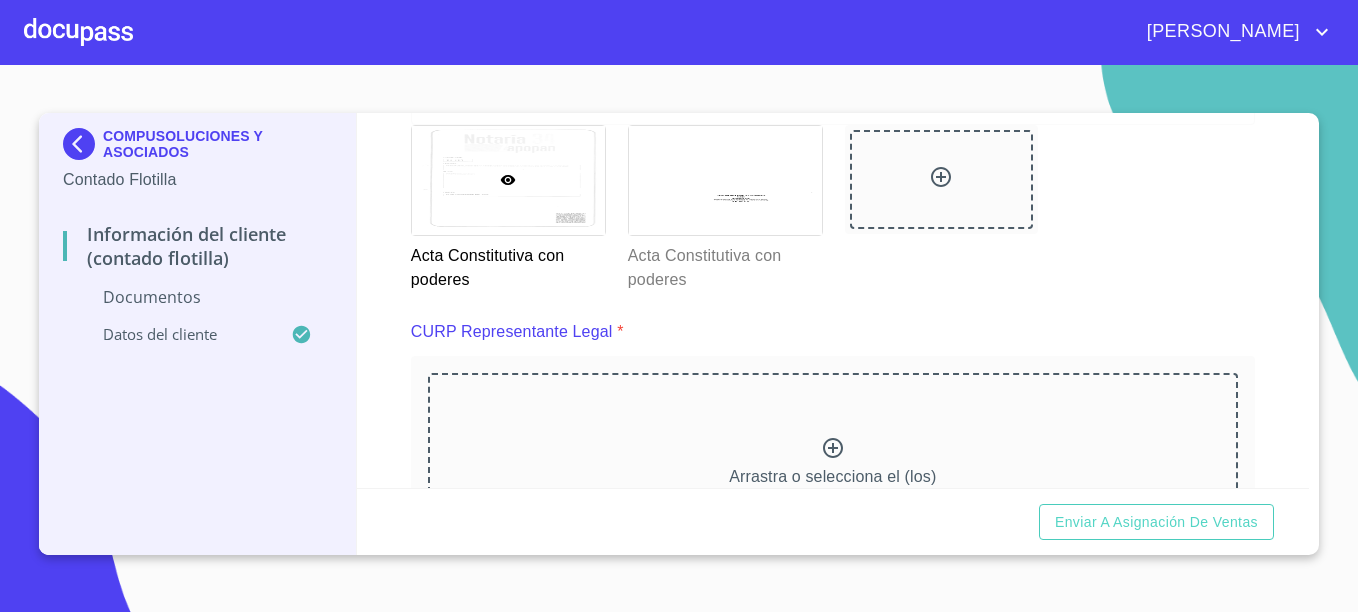 scroll, scrollTop: 3638, scrollLeft: 0, axis: vertical 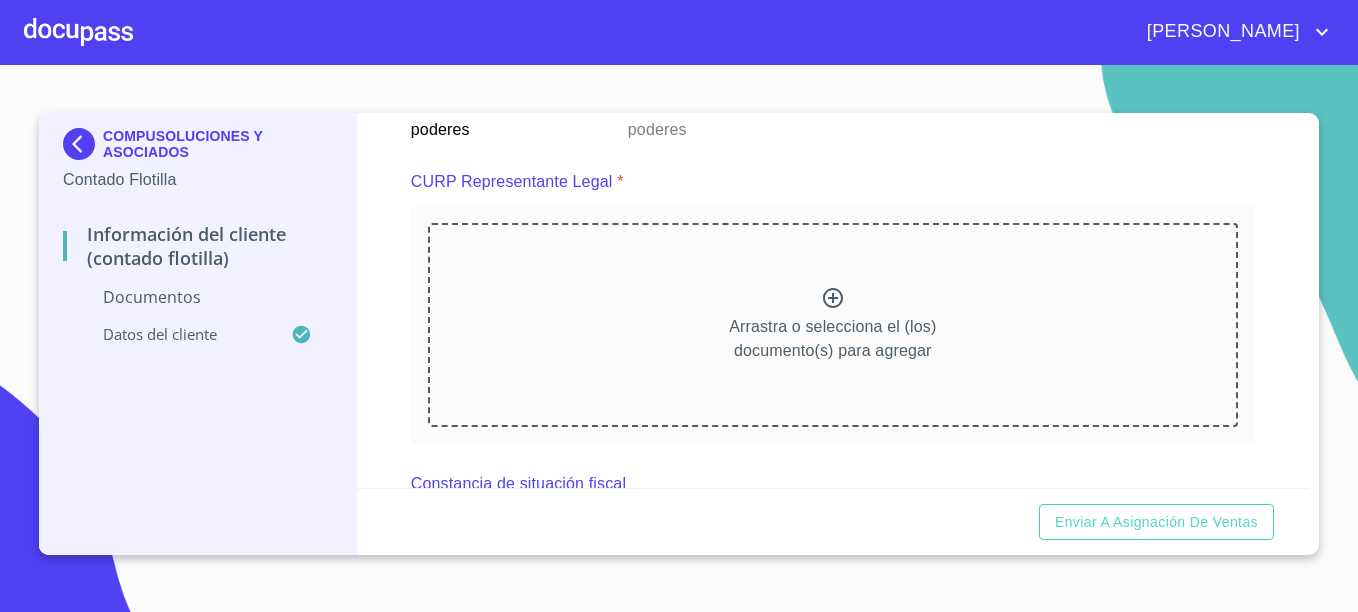 click on "Arrastra o selecciona el (los) documento(s) para agregar" at bounding box center (832, 339) 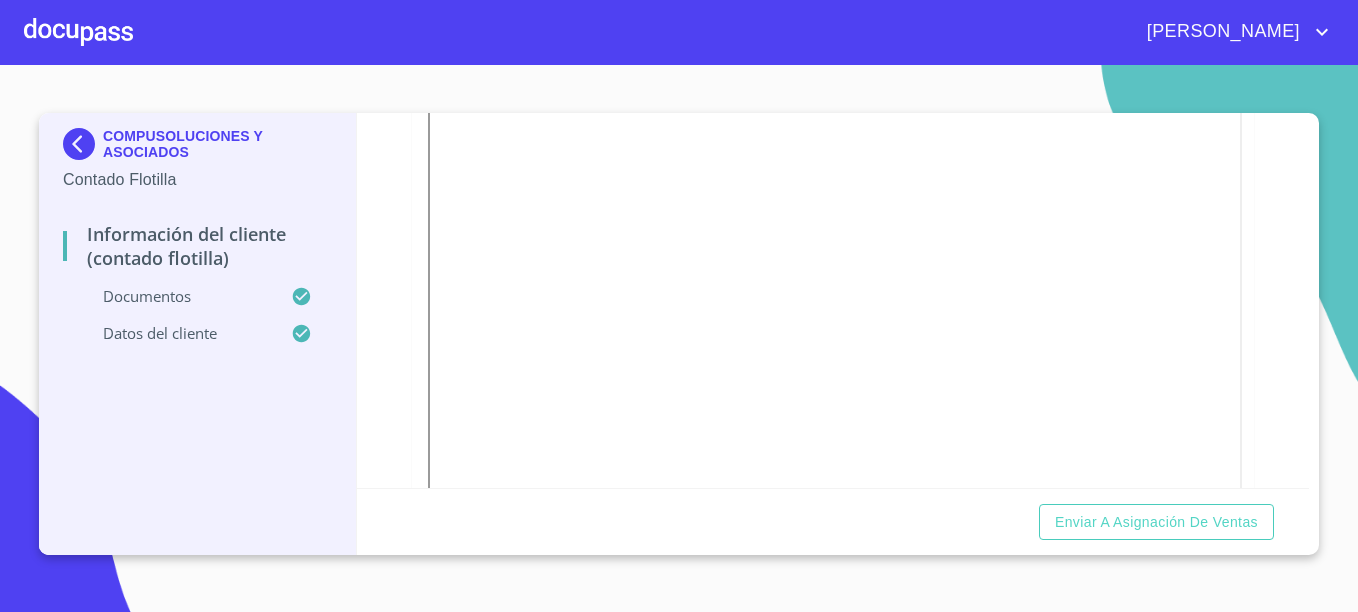 scroll, scrollTop: 5396, scrollLeft: 0, axis: vertical 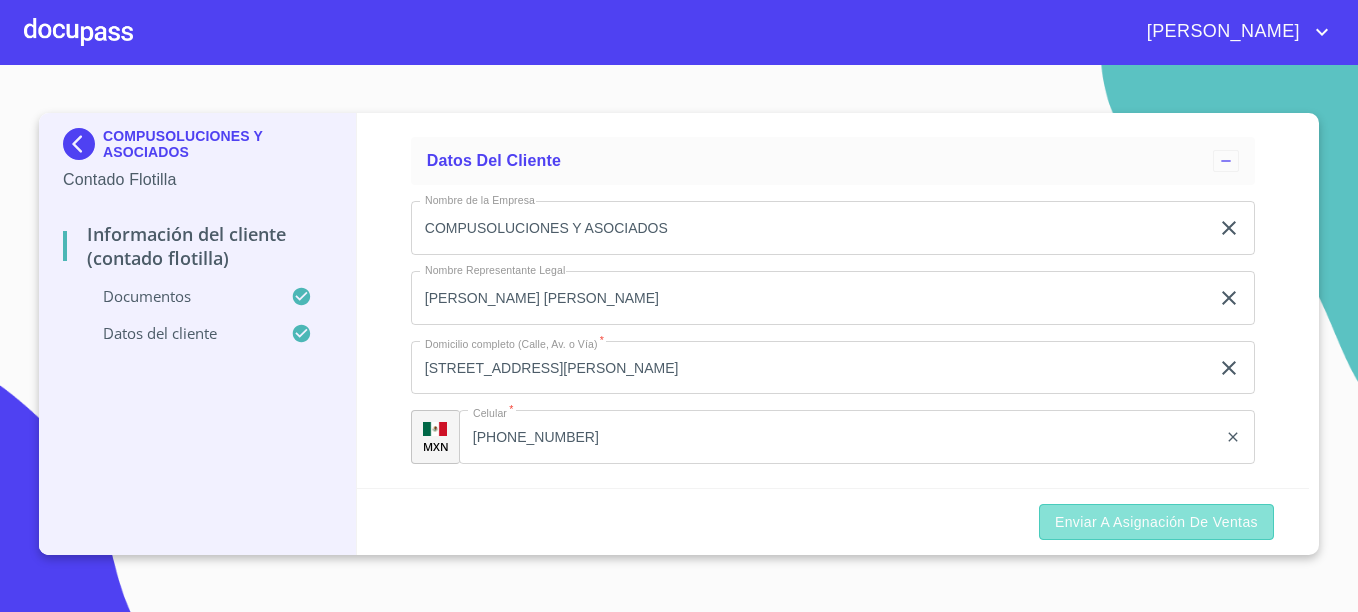 click on "Enviar a Asignación de Ventas" at bounding box center (1156, 522) 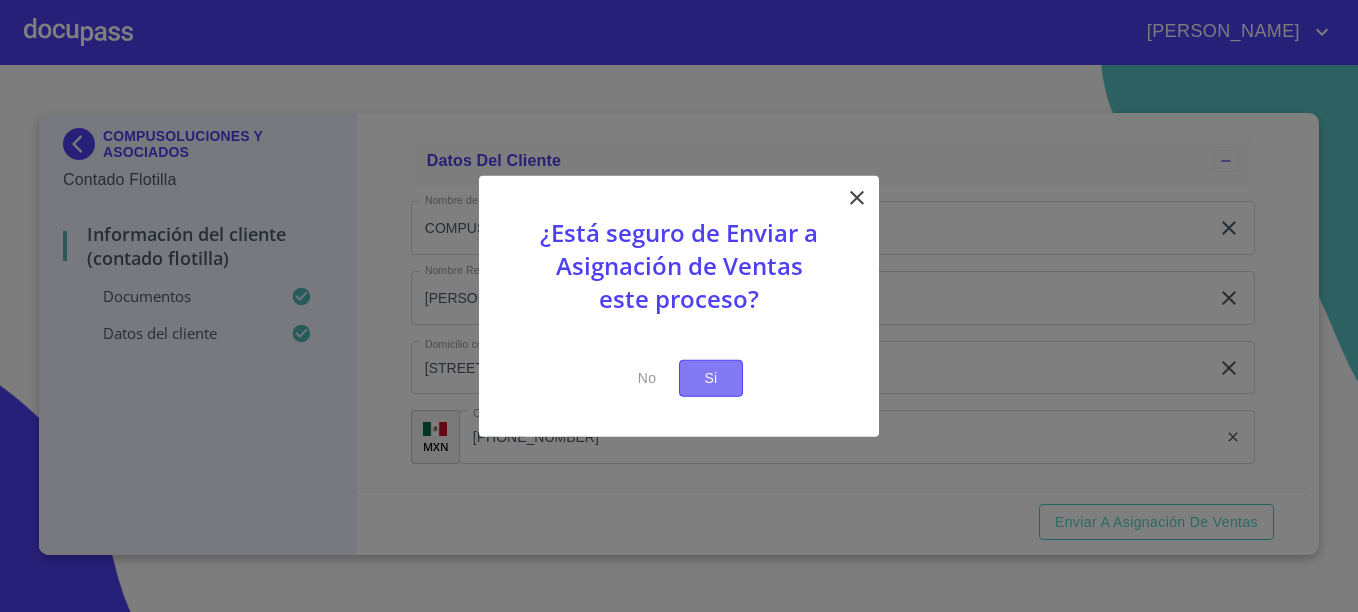 click on "Si" at bounding box center [711, 378] 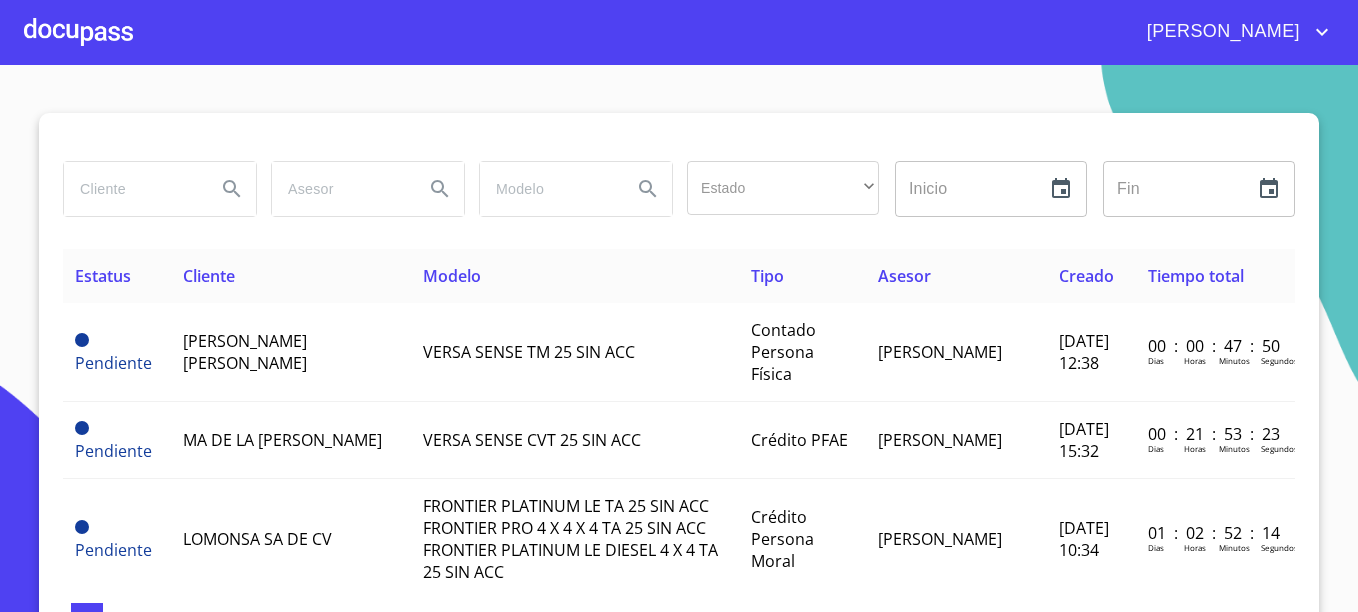 click at bounding box center [78, 32] 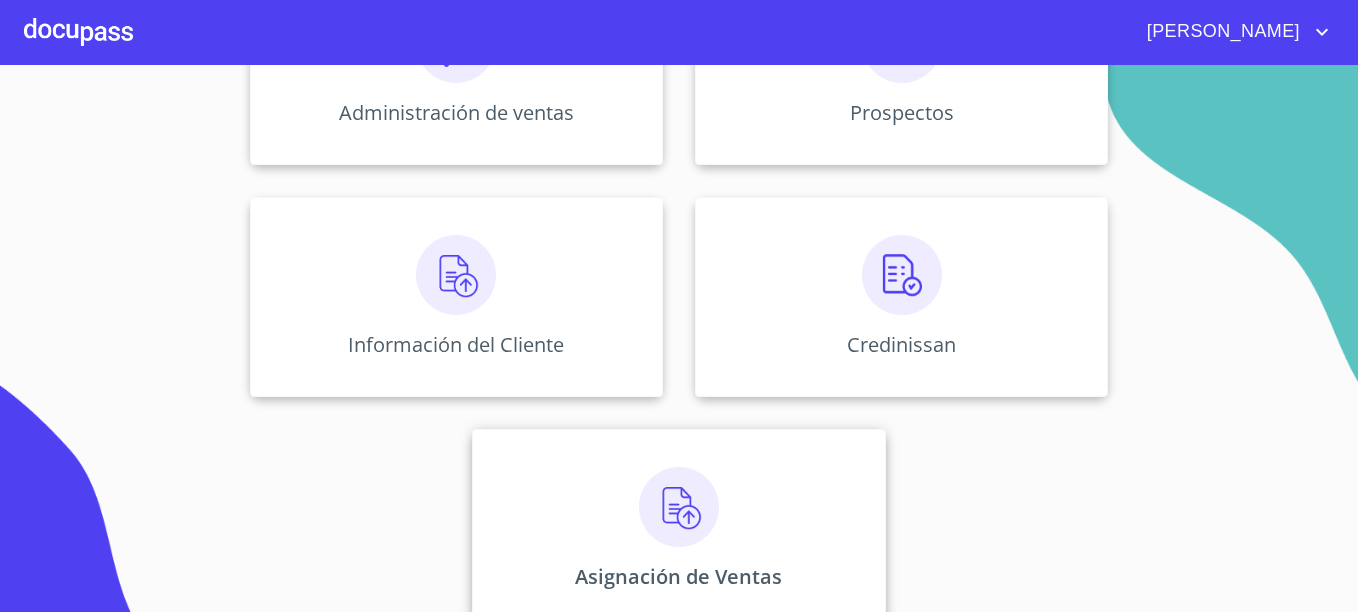 scroll, scrollTop: 393, scrollLeft: 0, axis: vertical 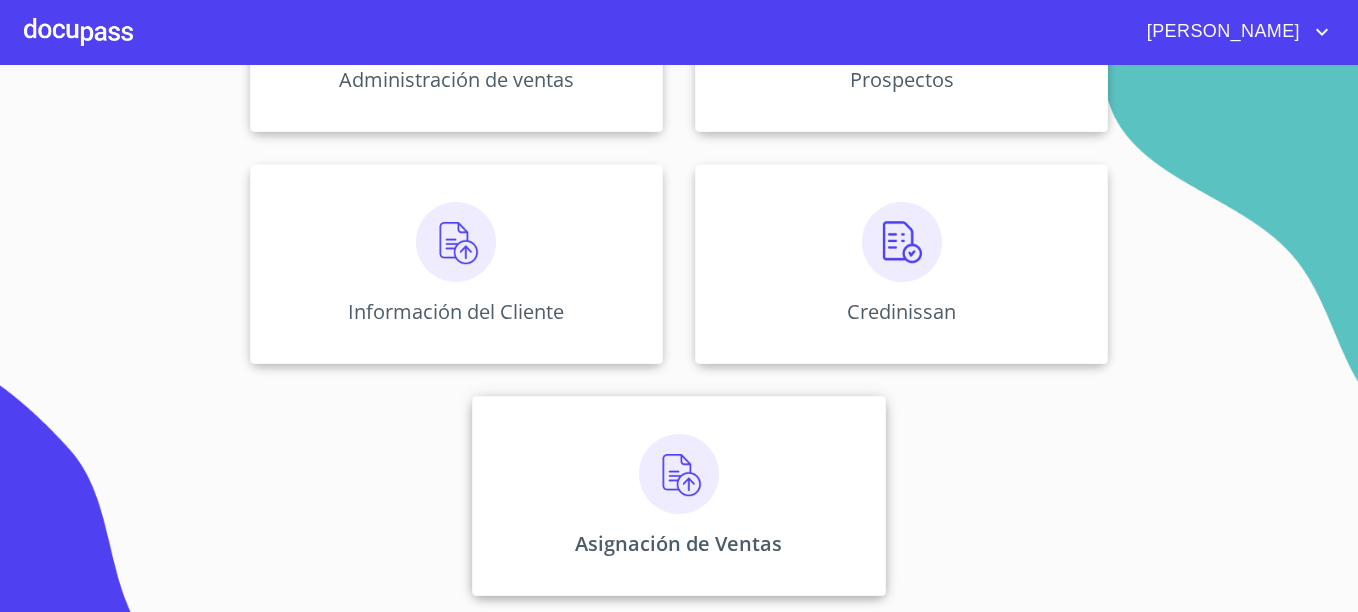 click at bounding box center (679, 474) 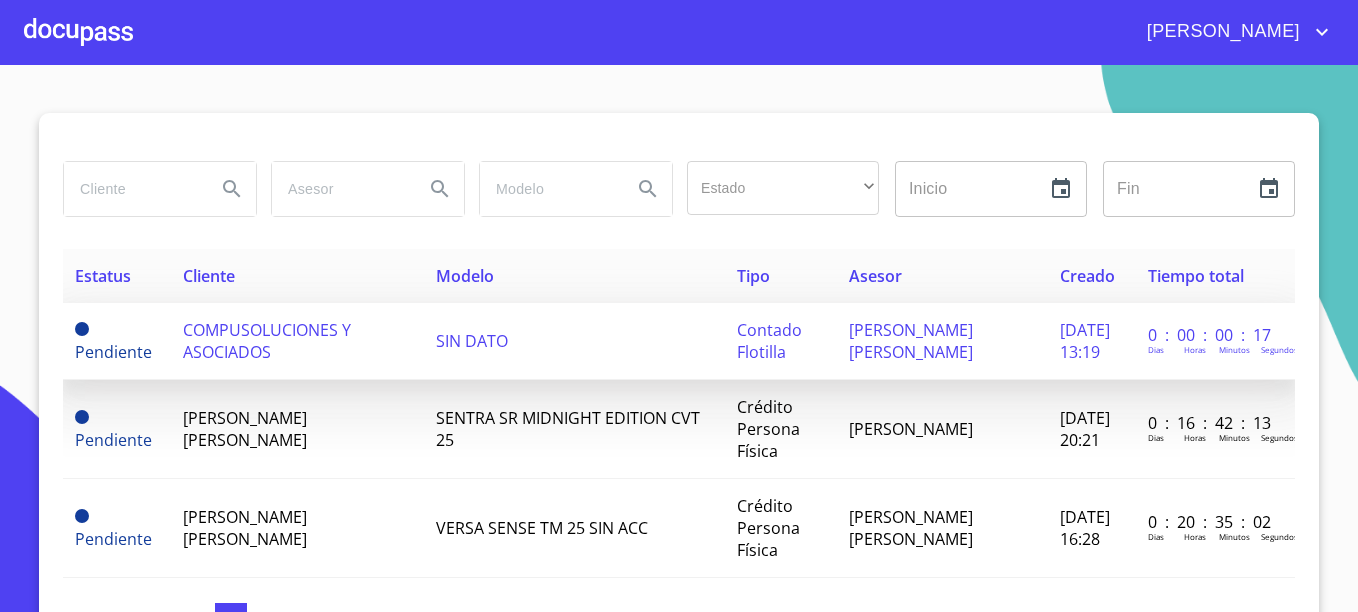 click on "COMPUSOLUCIONES Y ASOCIADOS" at bounding box center [267, 341] 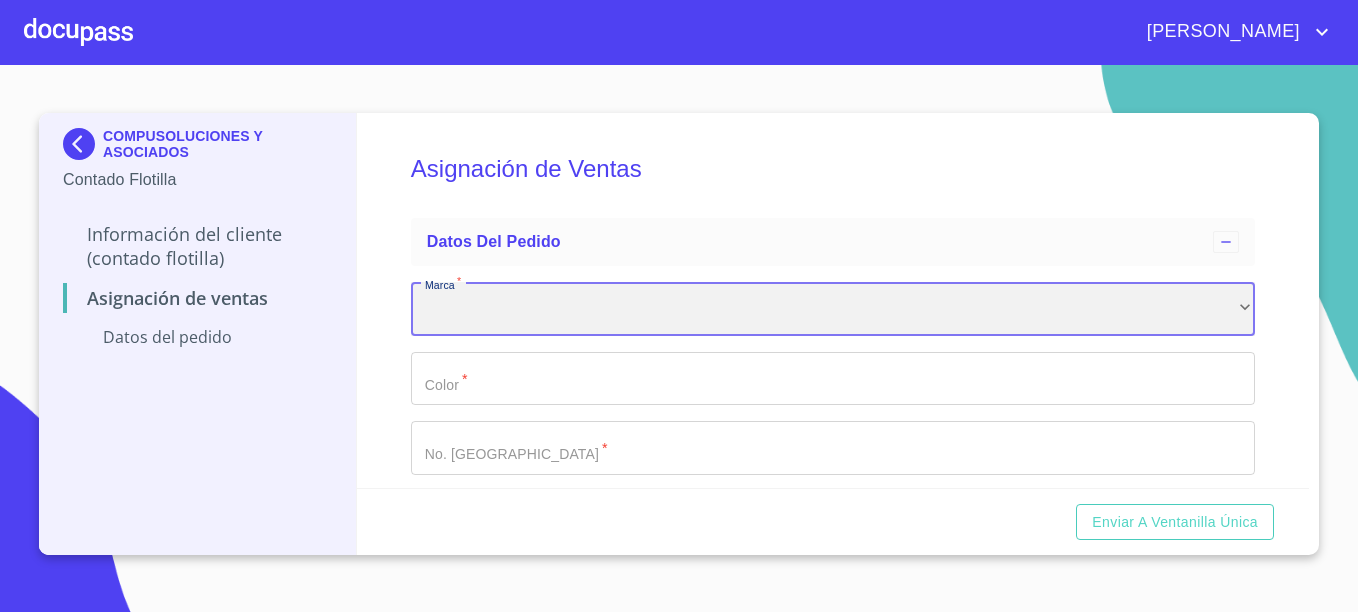 click on "​" at bounding box center [833, 309] 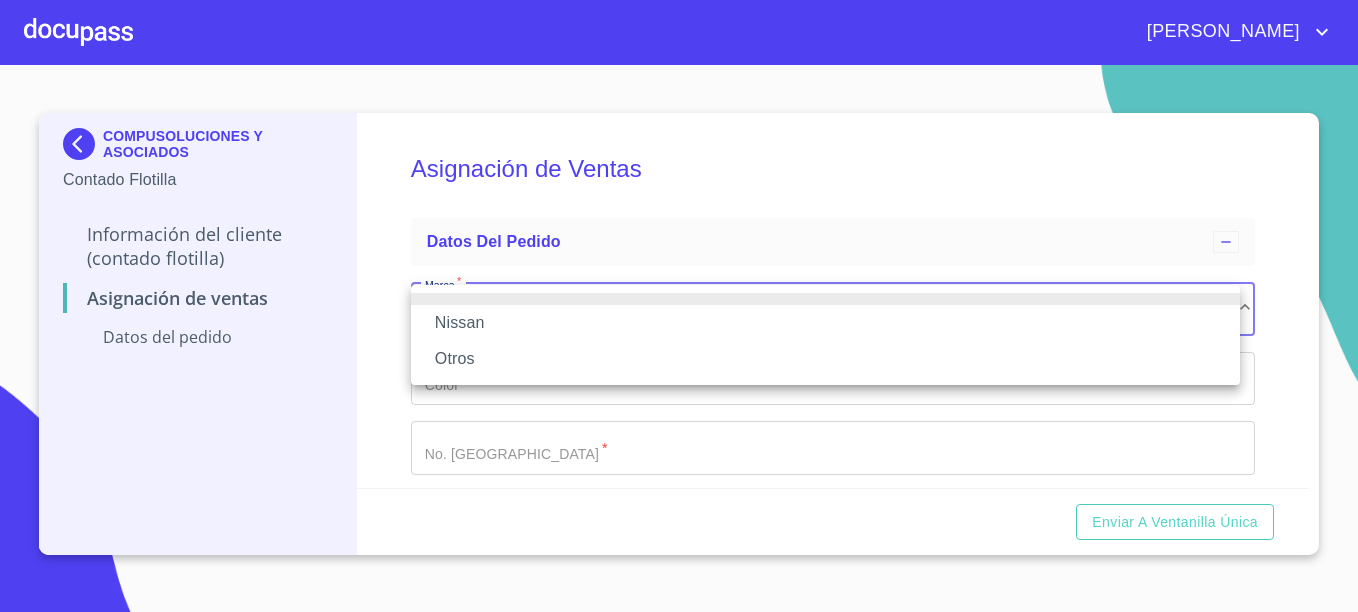 click on "Nissan" at bounding box center [825, 323] 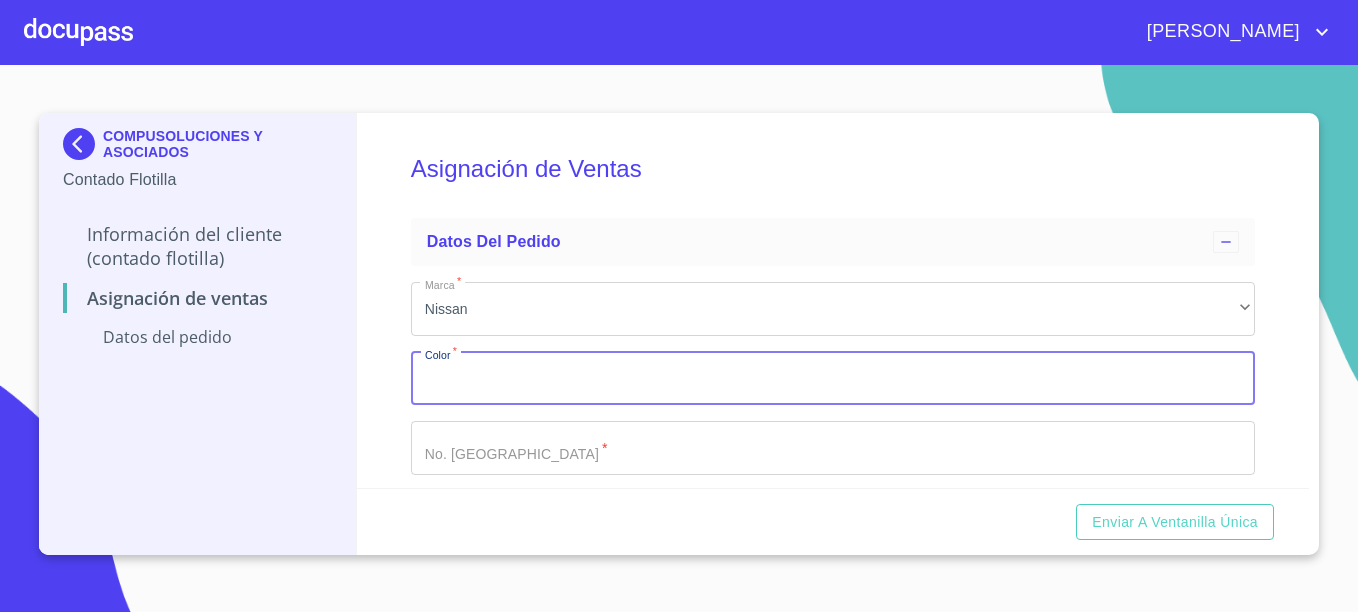 click on "Marca   *" at bounding box center [833, 379] 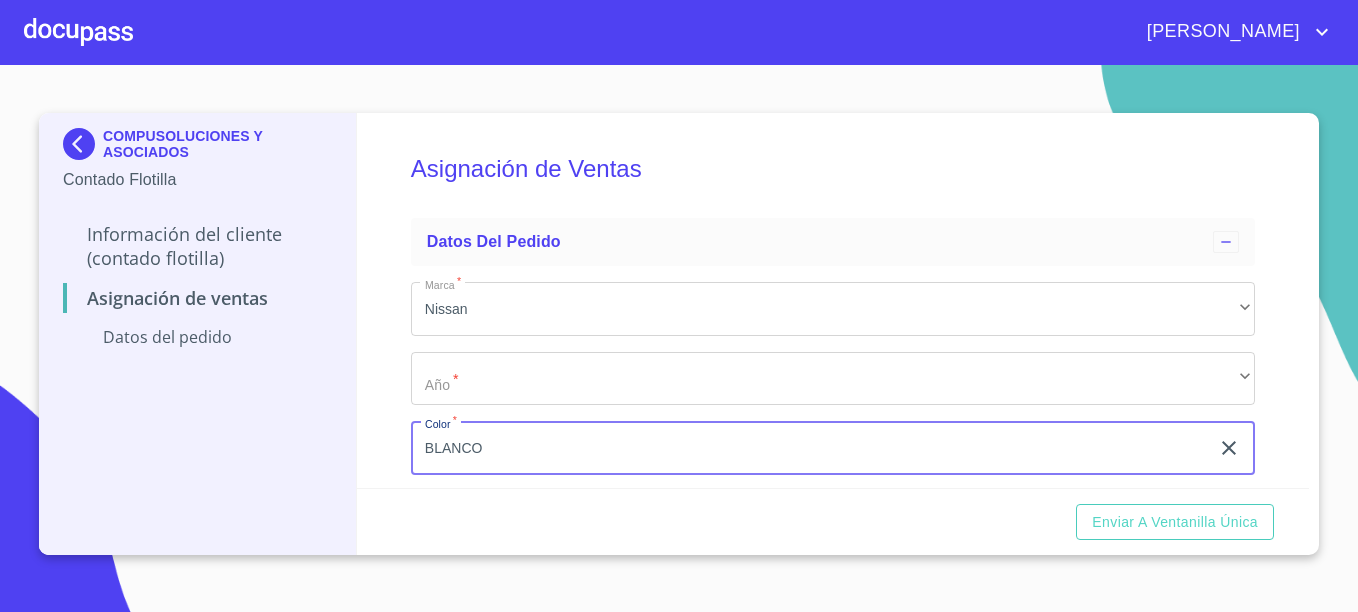 type on "BLANCO" 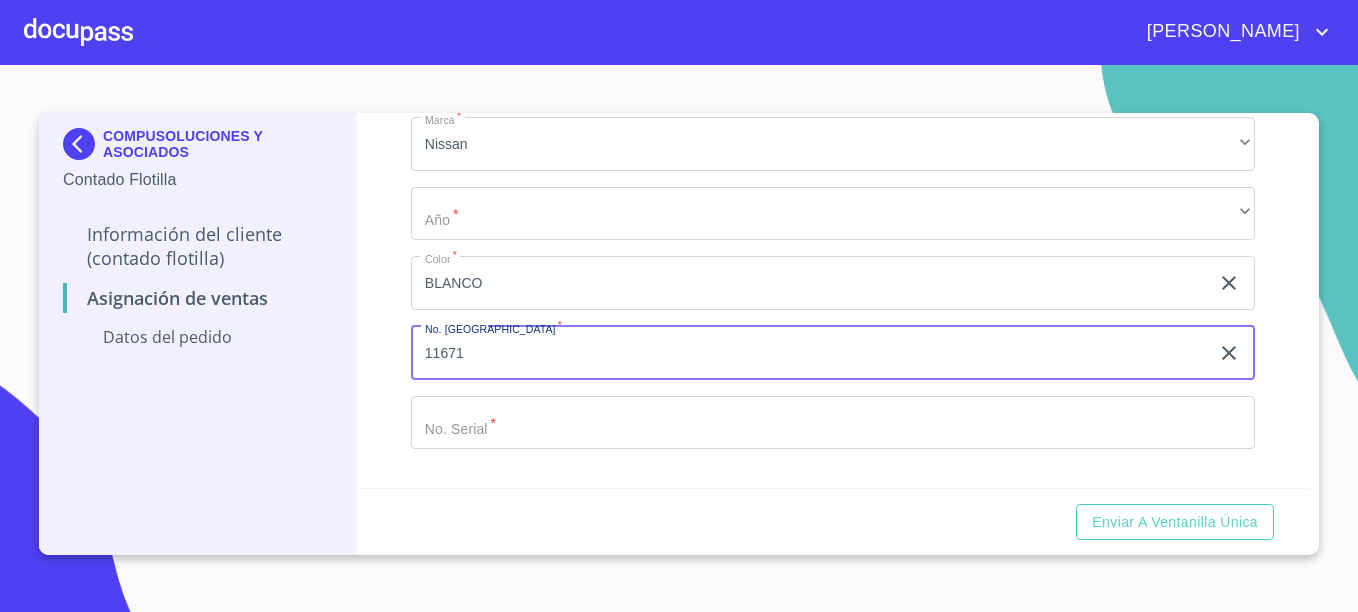 type on "11671" 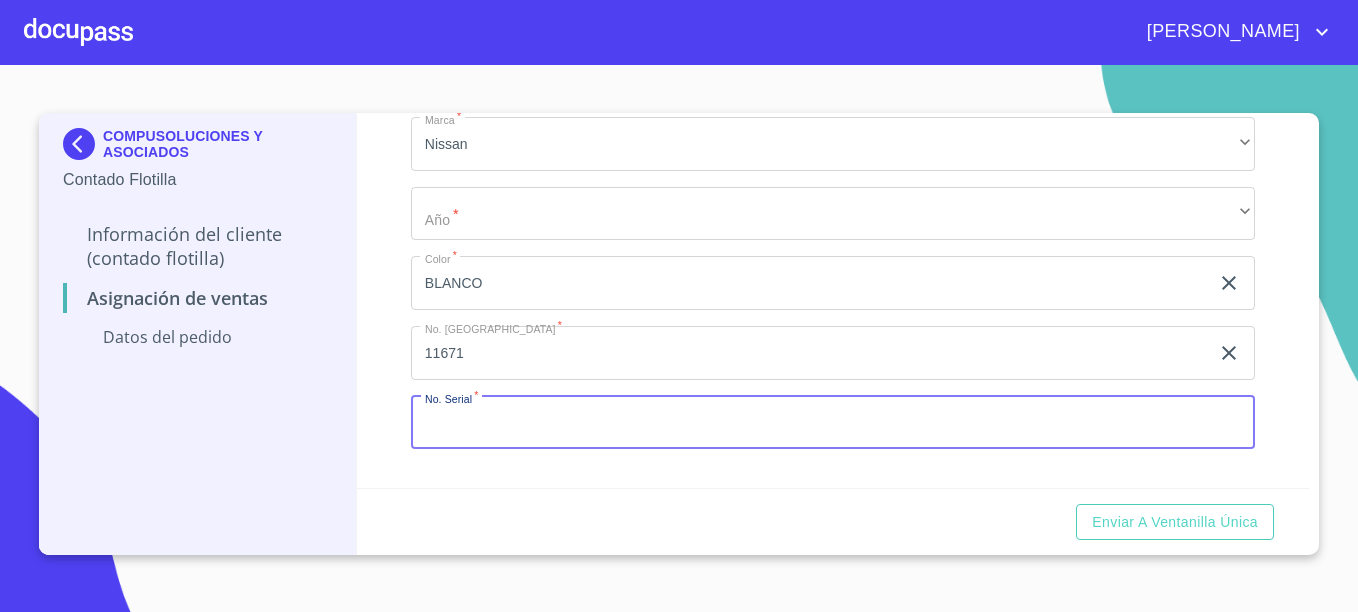 paste on "[US_VEHICLE_IDENTIFICATION_NUMBER]" 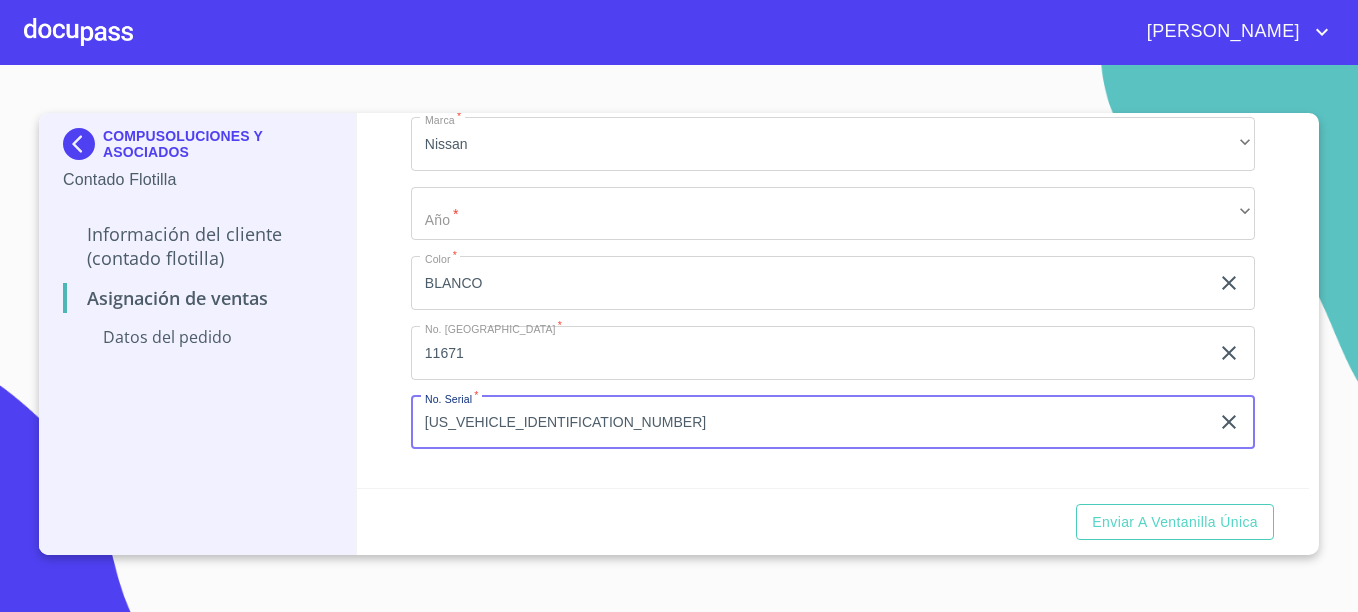 type on "[US_VEHICLE_IDENTIFICATION_NUMBER]" 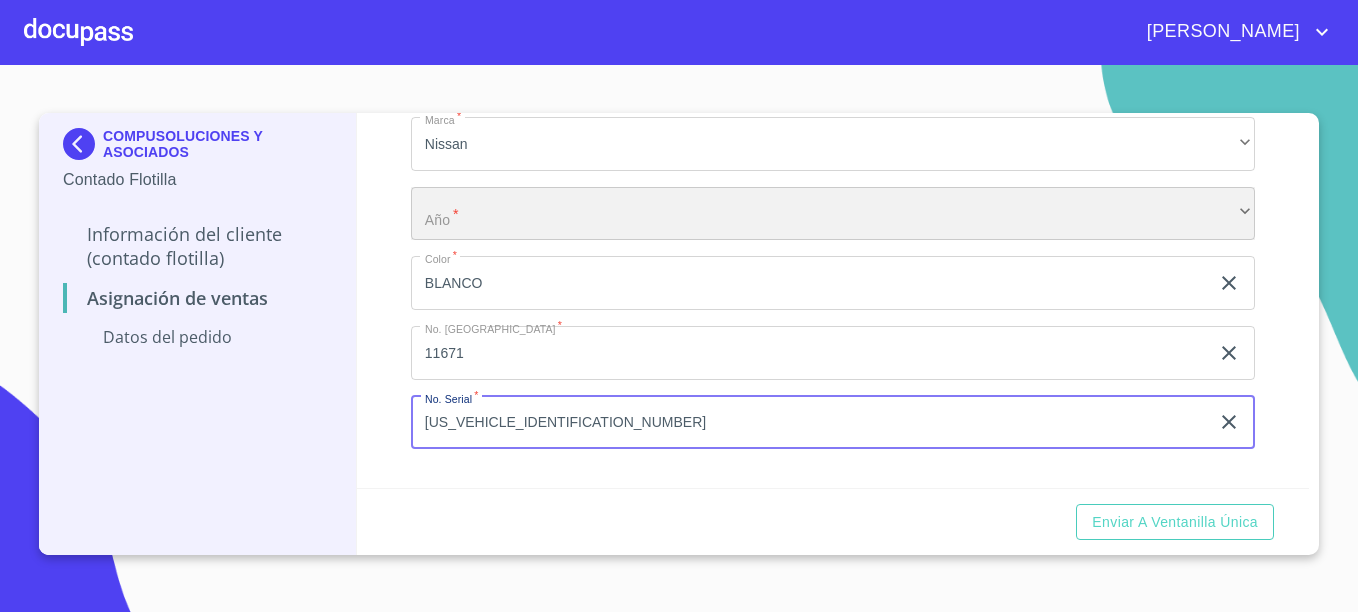 click on "​" at bounding box center (833, 214) 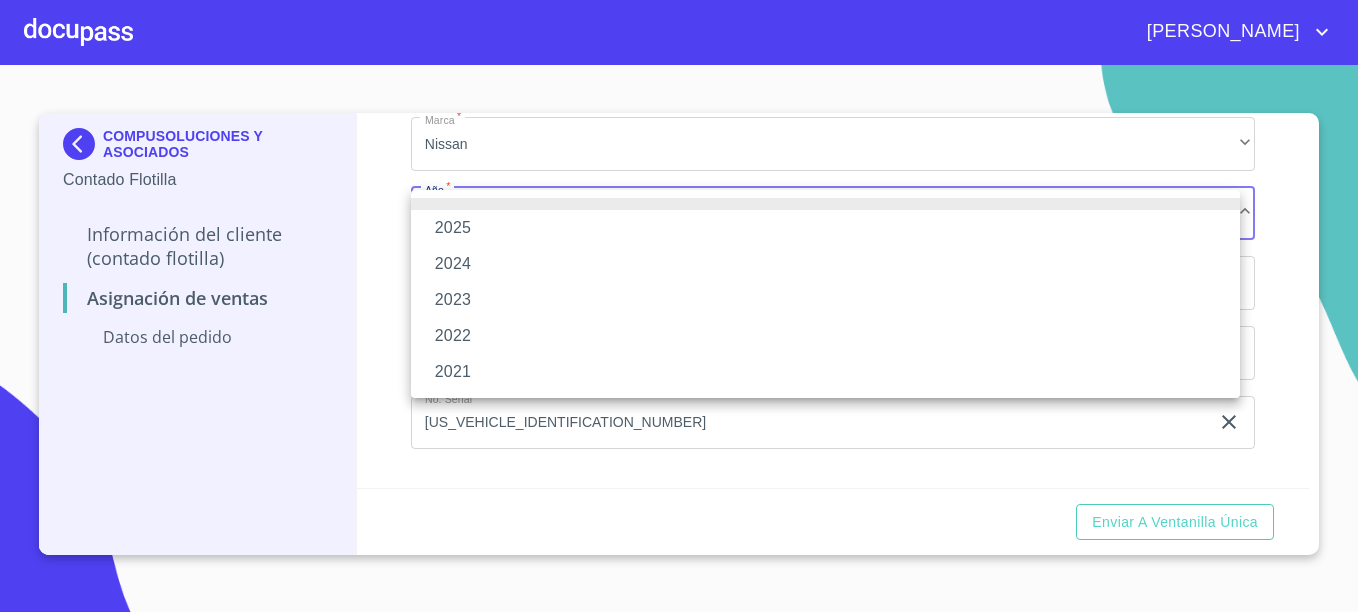 click on "2025" at bounding box center (825, 228) 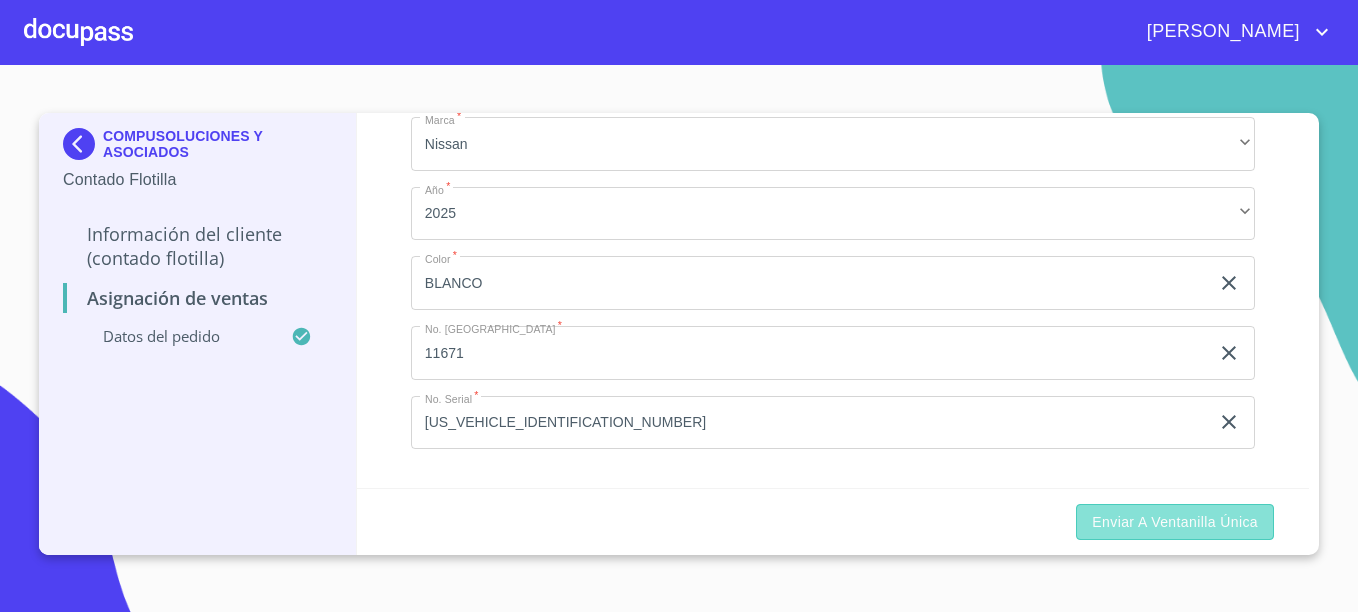 click on "Enviar a Ventanilla Única" at bounding box center [1175, 522] 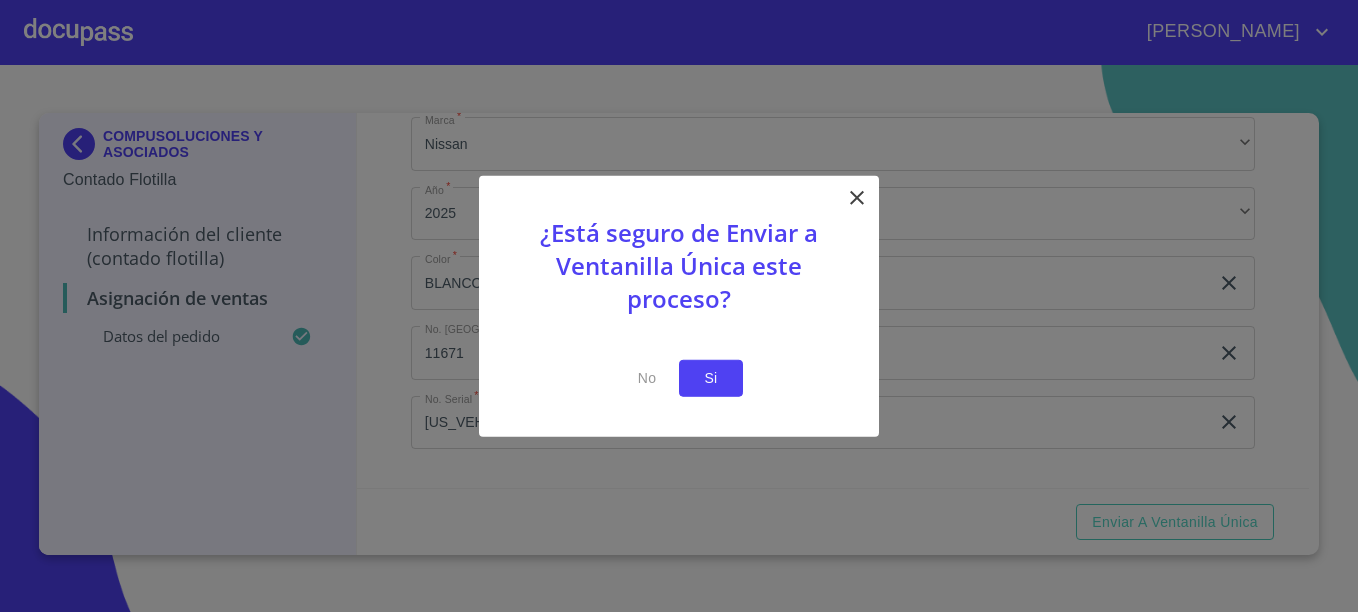 click on "Si" at bounding box center (711, 378) 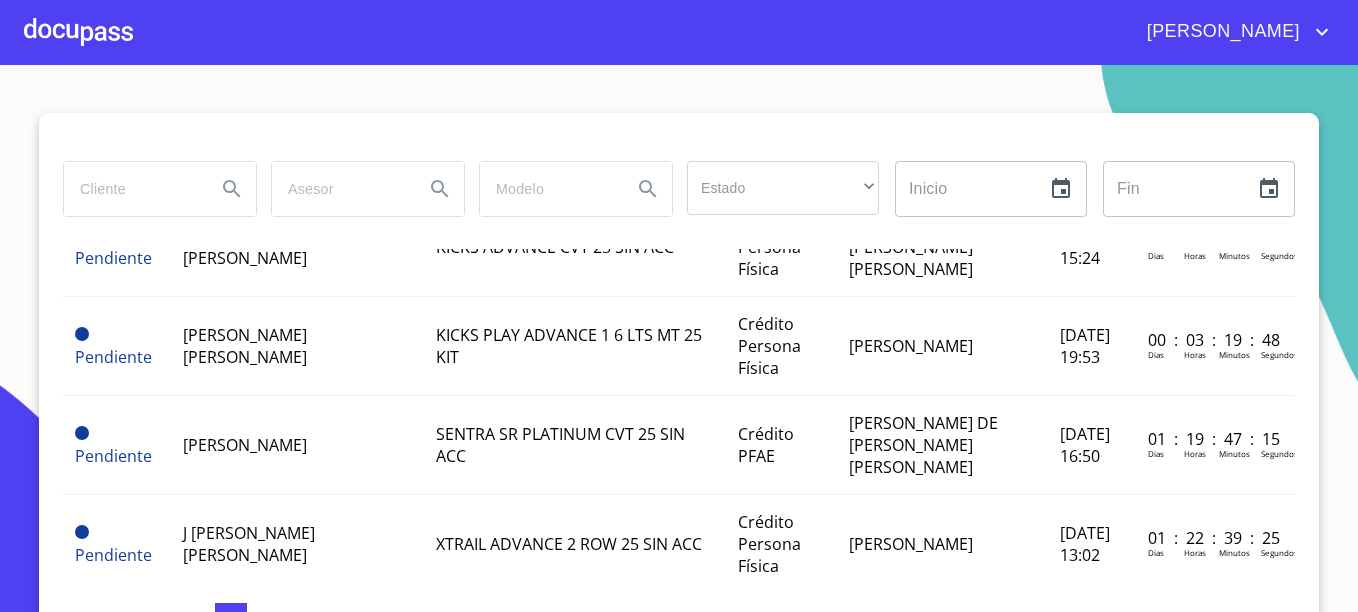 scroll, scrollTop: 1100, scrollLeft: 0, axis: vertical 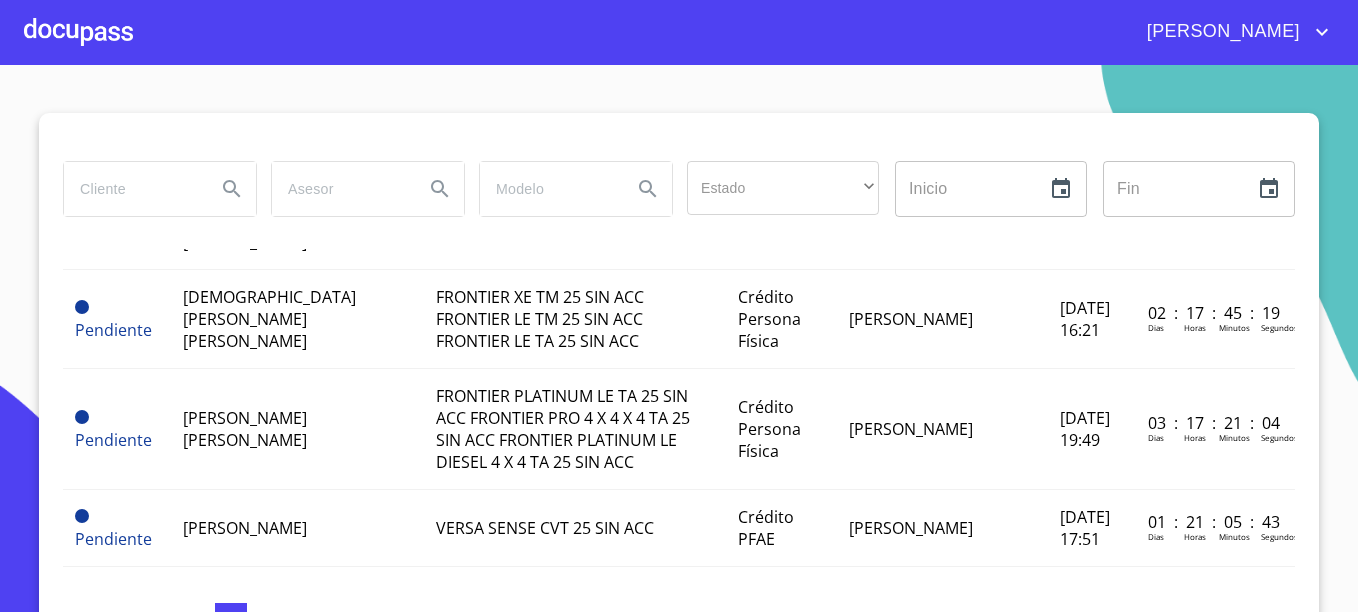 click at bounding box center (78, 32) 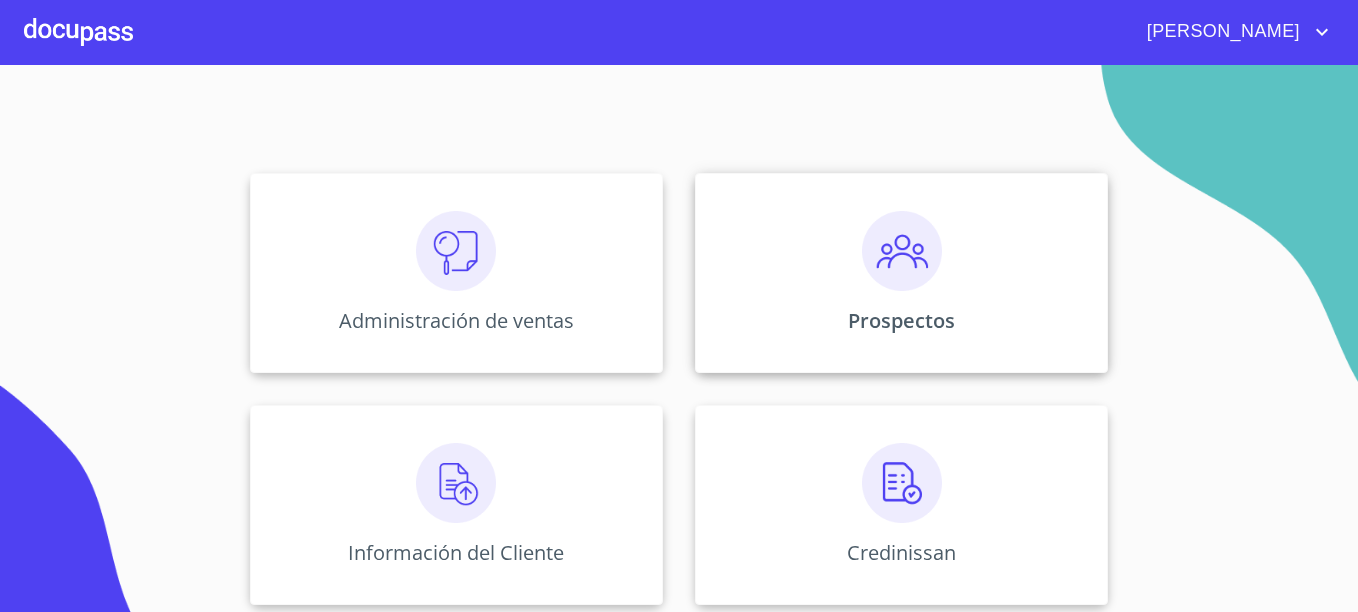 scroll, scrollTop: 393, scrollLeft: 0, axis: vertical 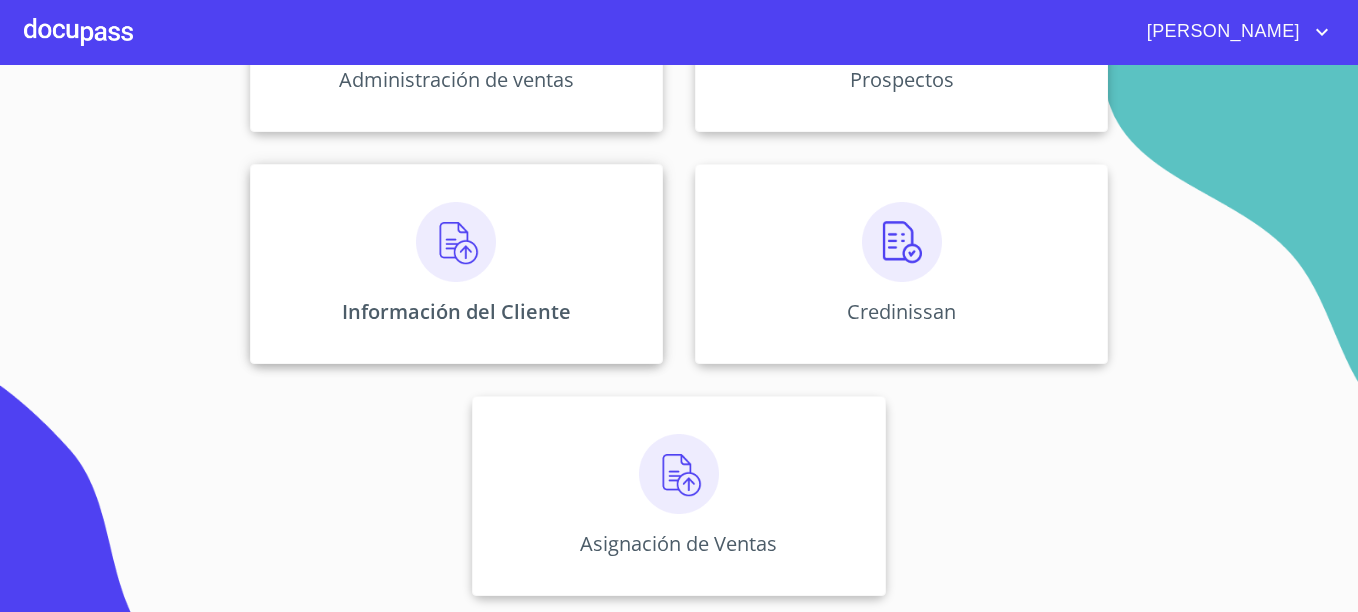 click on "Información del Cliente" at bounding box center [456, 264] 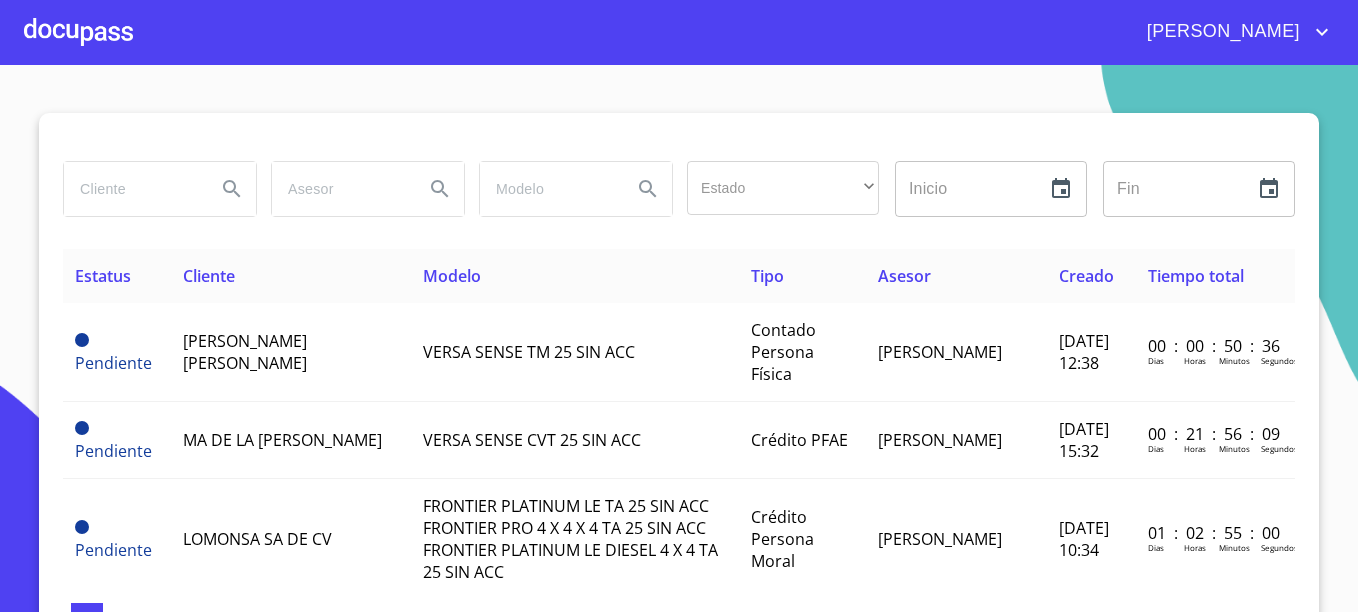 click at bounding box center [132, 189] 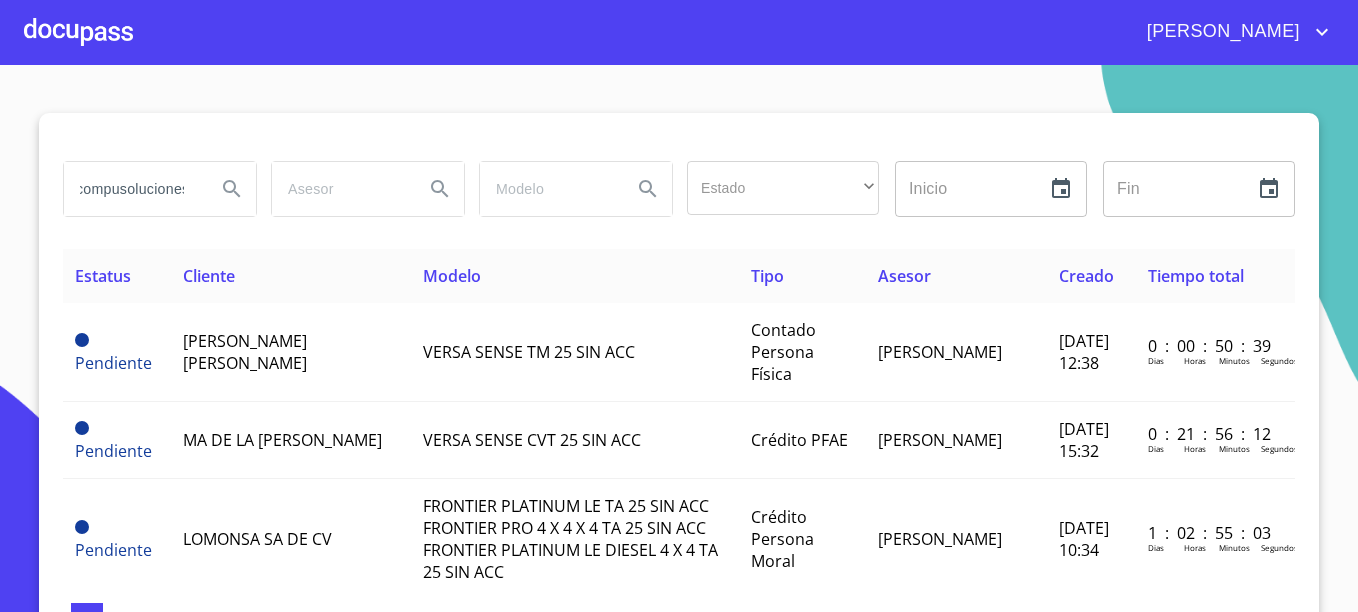 scroll, scrollTop: 0, scrollLeft: 12, axis: horizontal 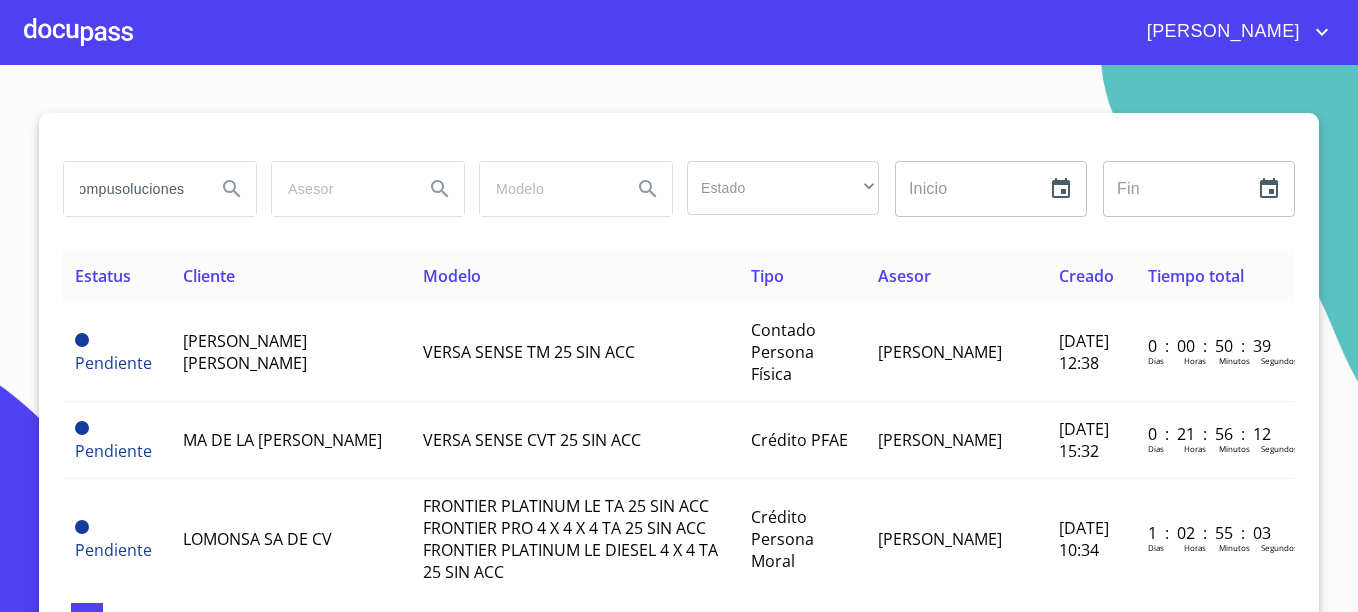 type on "compusoluciones" 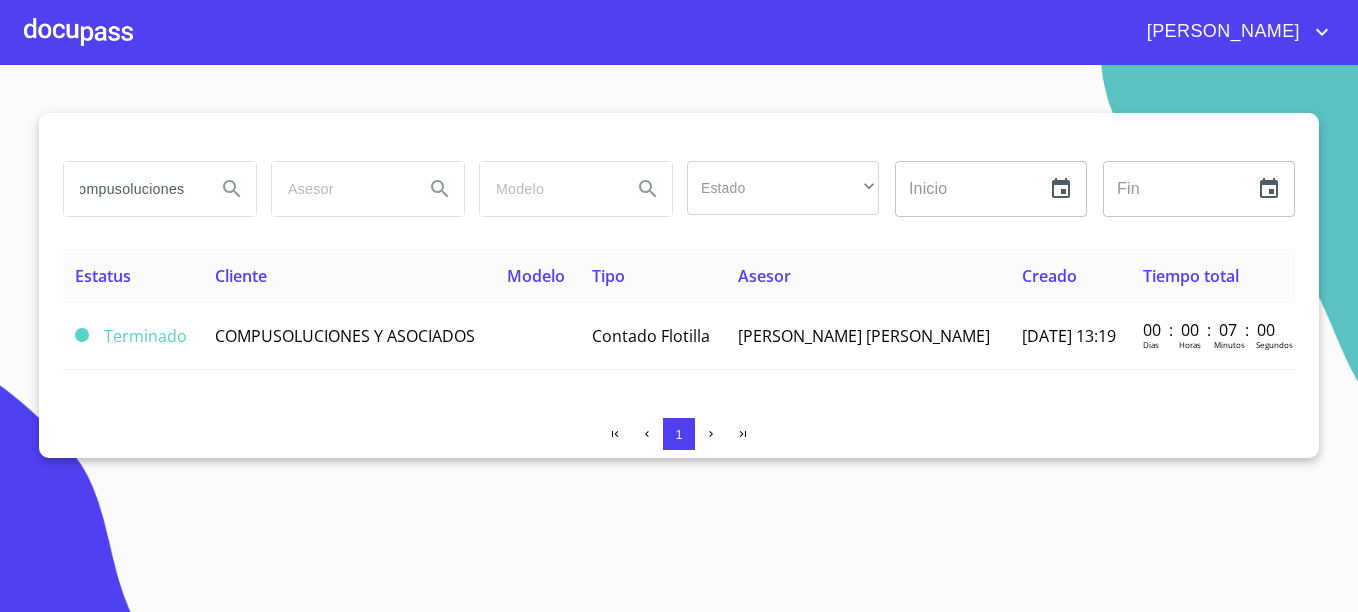 scroll, scrollTop: 0, scrollLeft: 0, axis: both 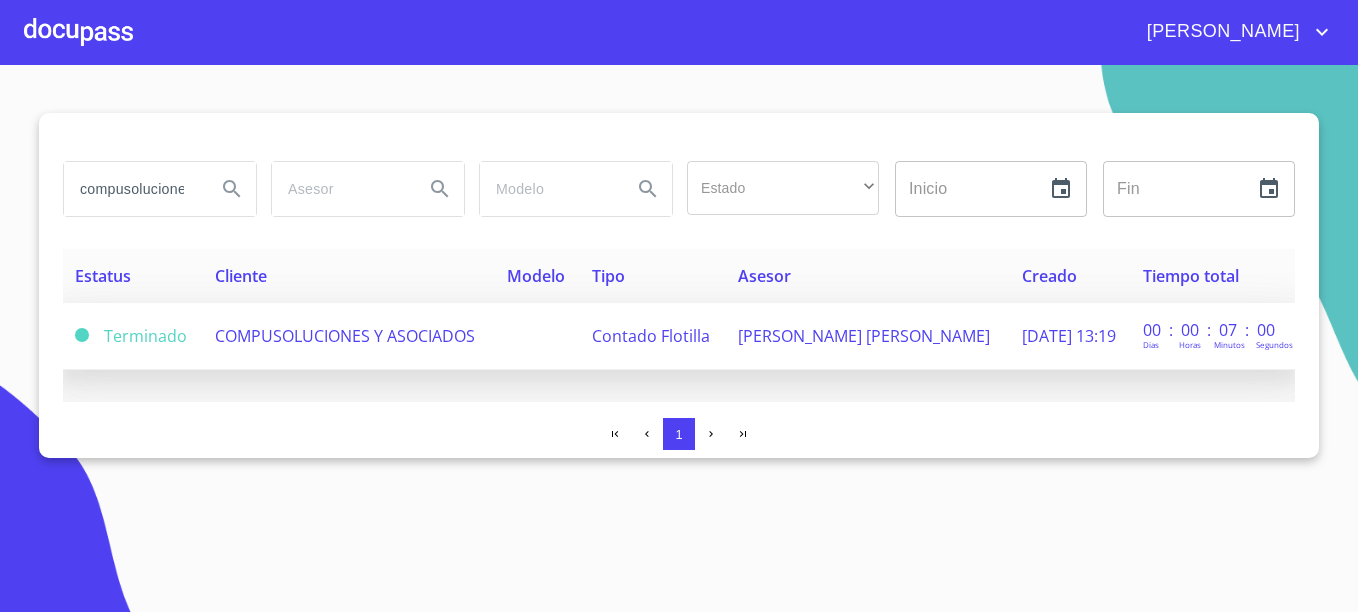 click on "COMPUSOLUCIONES Y ASOCIADOS" at bounding box center [345, 336] 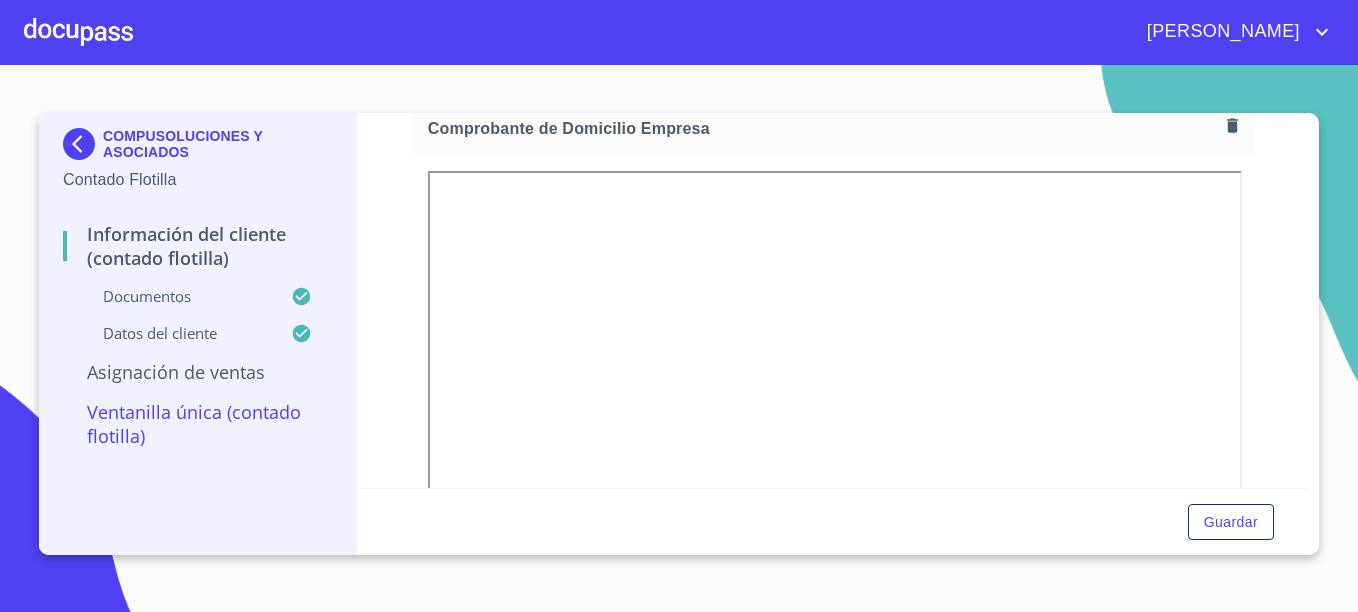 scroll, scrollTop: 600, scrollLeft: 0, axis: vertical 